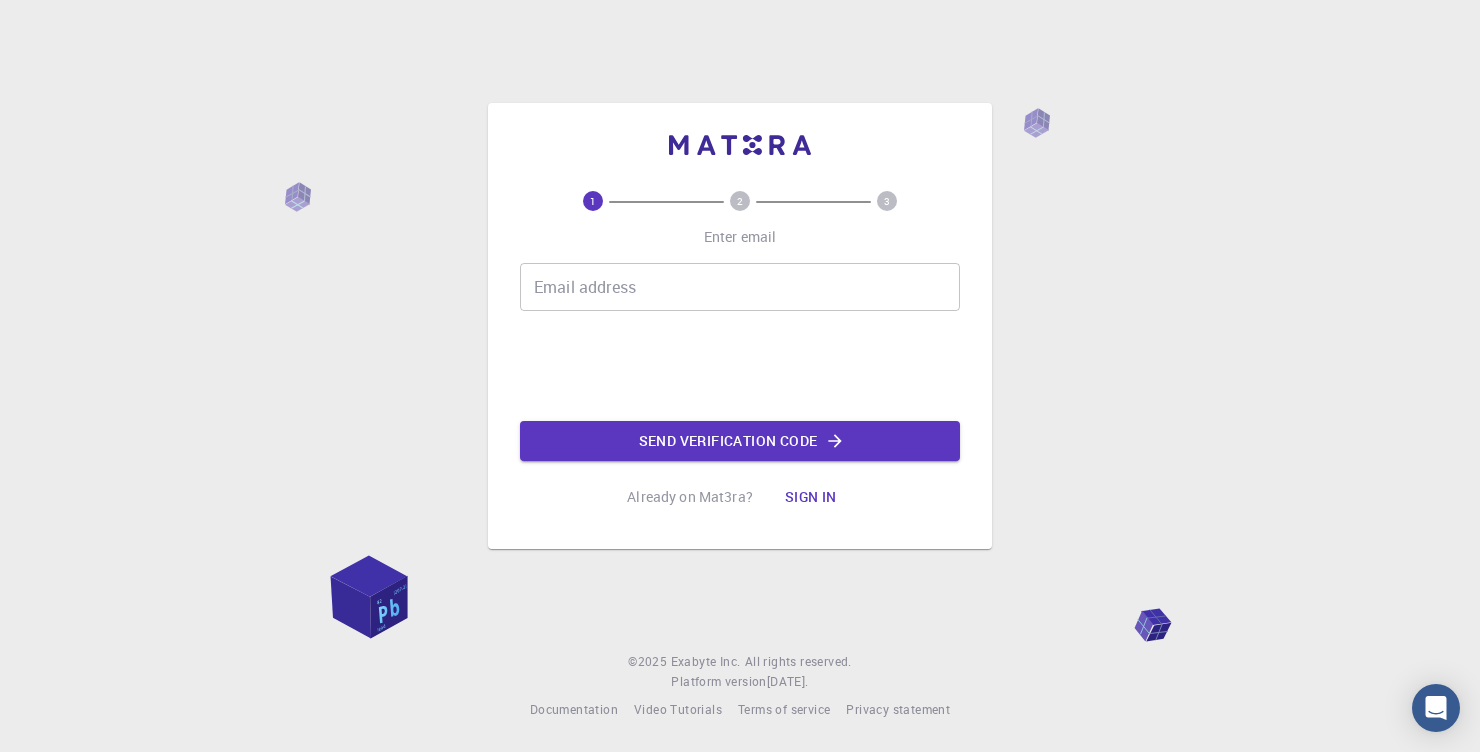 scroll, scrollTop: 0, scrollLeft: 0, axis: both 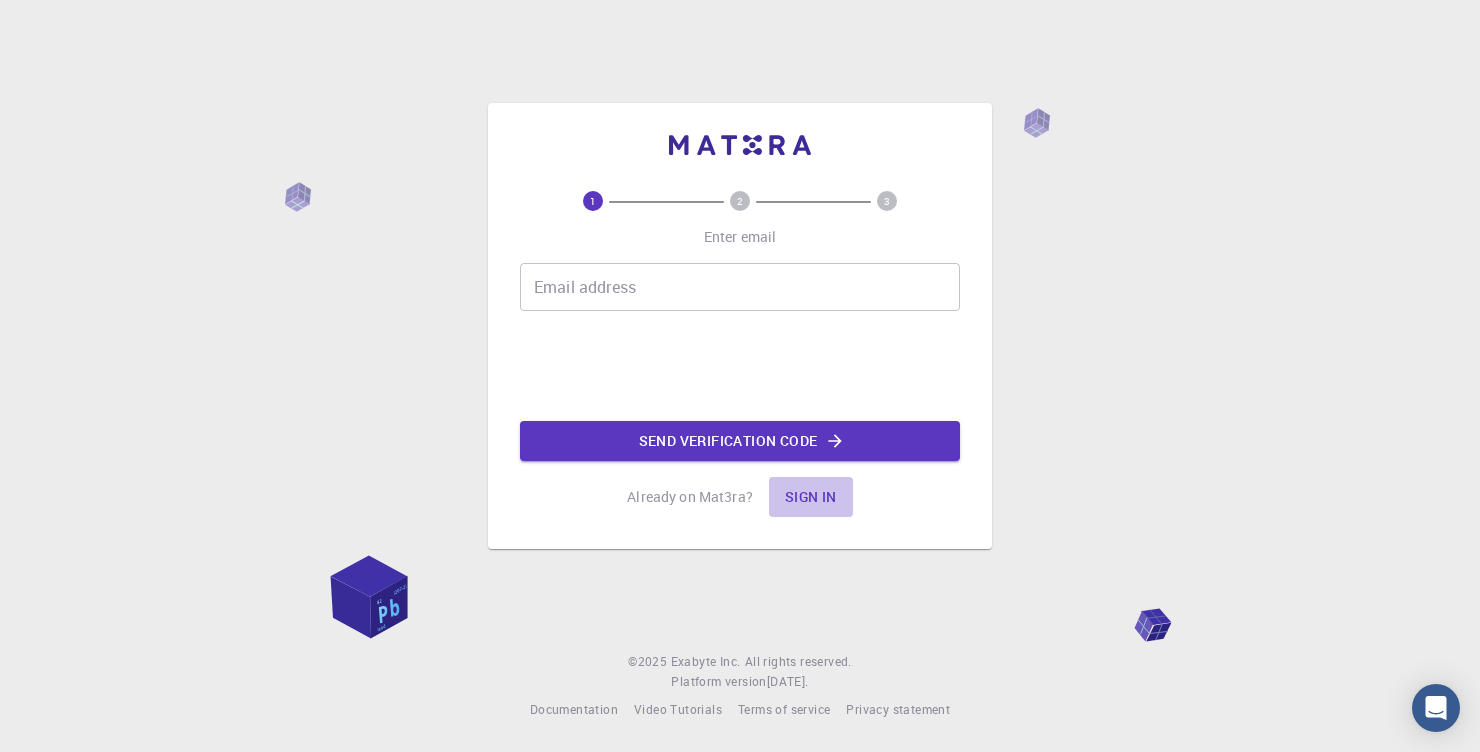 click on "Sign in" at bounding box center [811, 497] 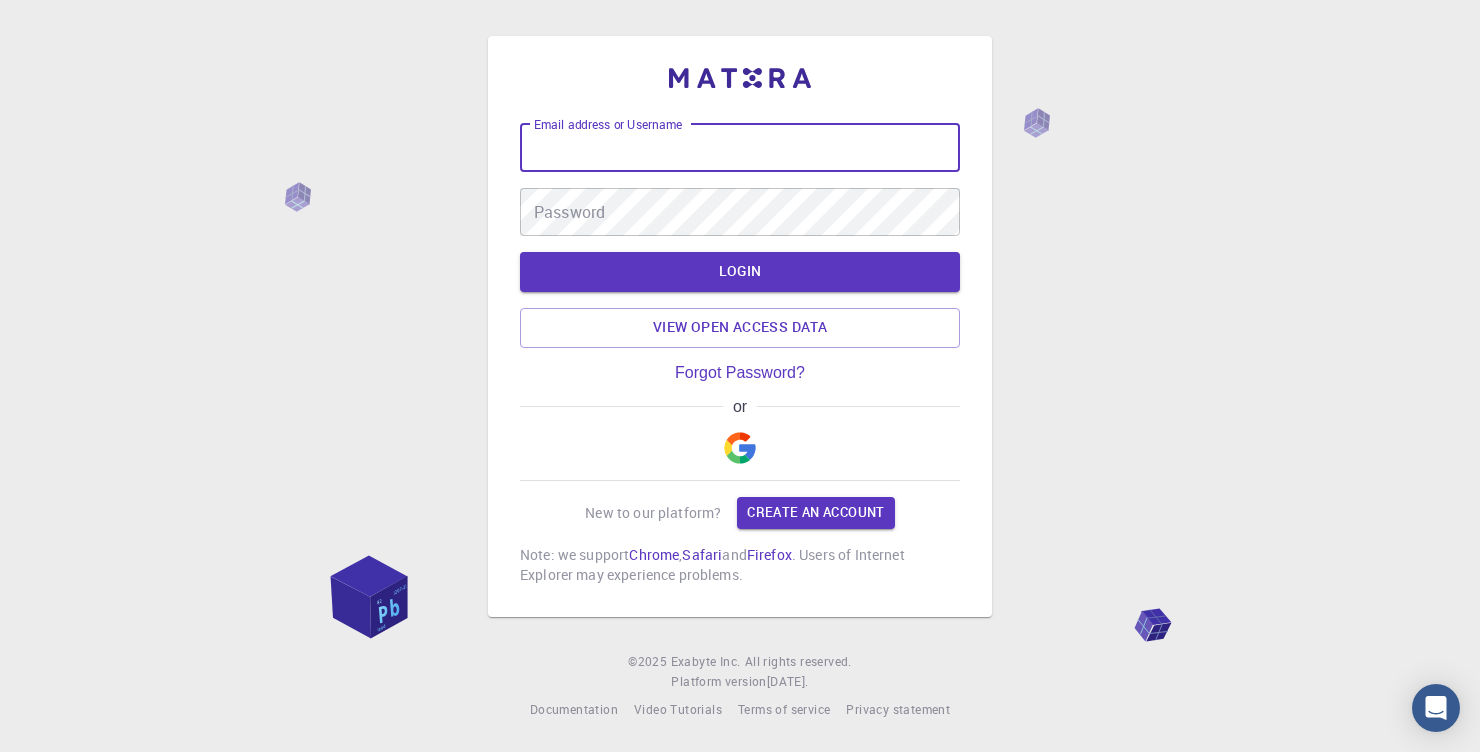click on "Email address or Username" at bounding box center [740, 148] 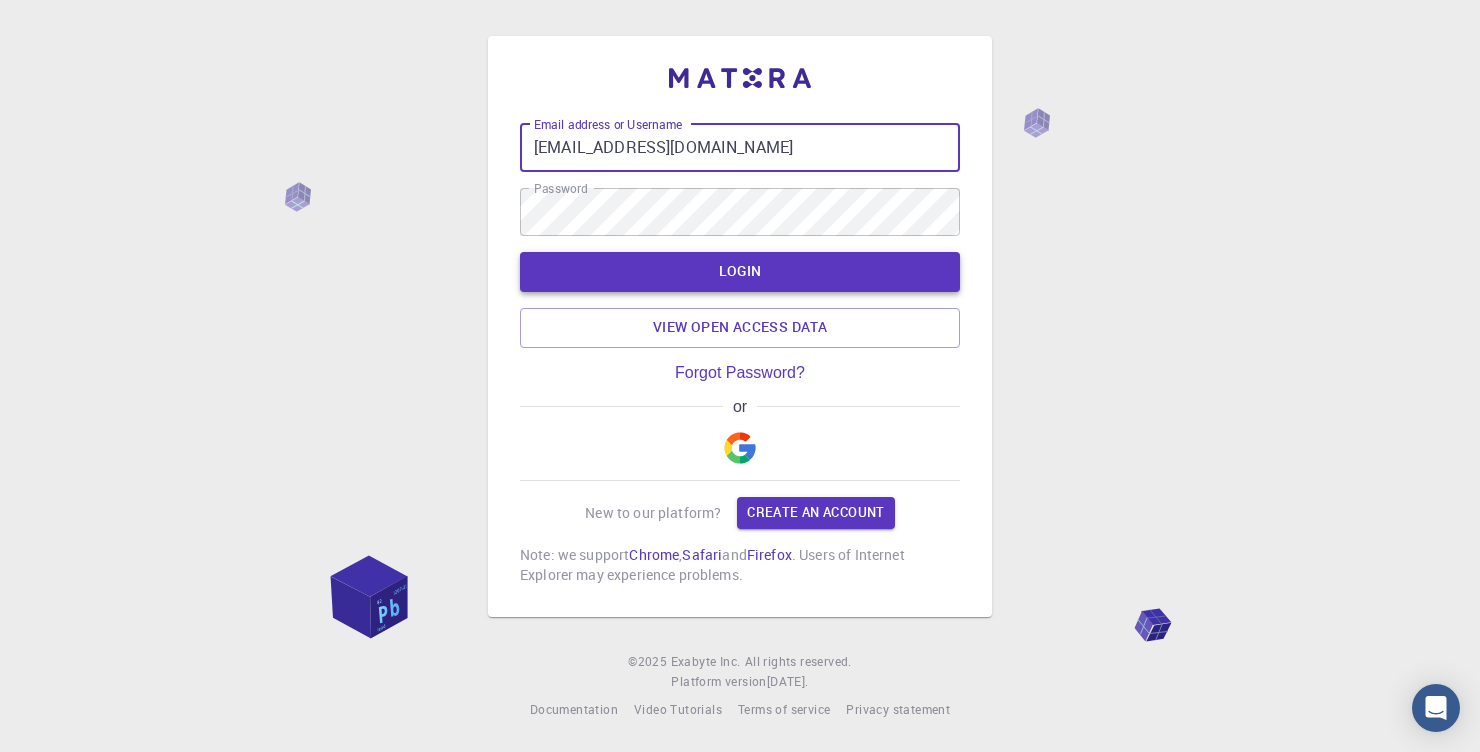 type on "[EMAIL_ADDRESS][DOMAIN_NAME]" 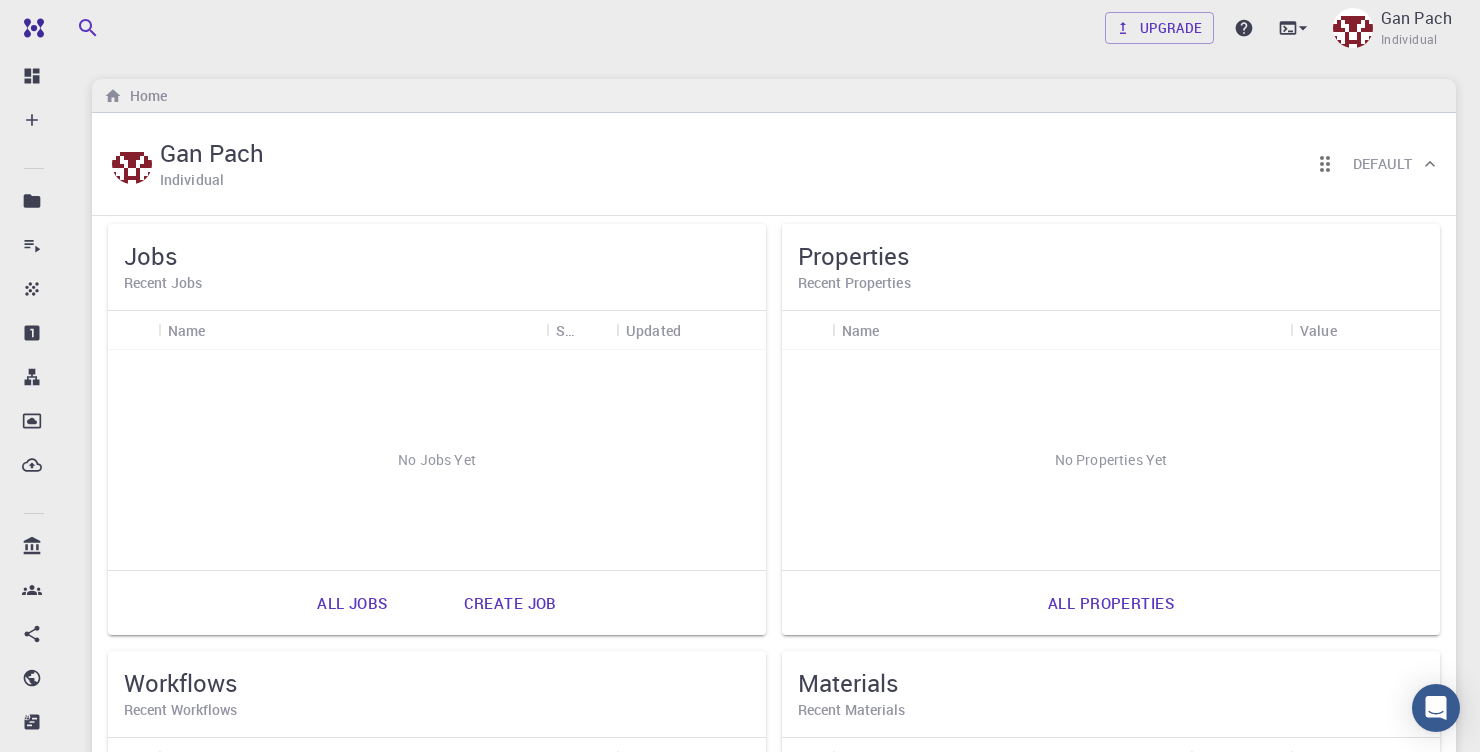 scroll, scrollTop: 0, scrollLeft: 0, axis: both 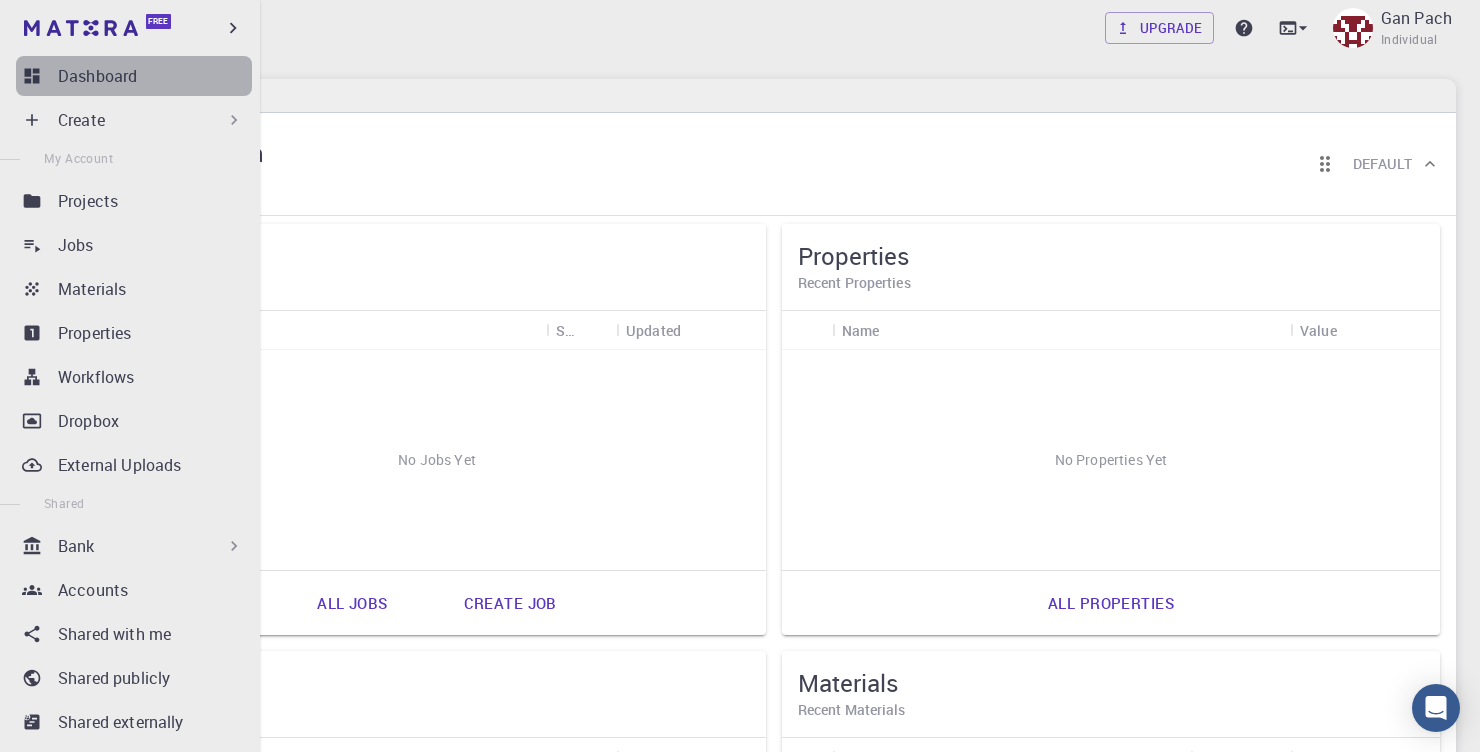click on "Dashboard" at bounding box center [97, 76] 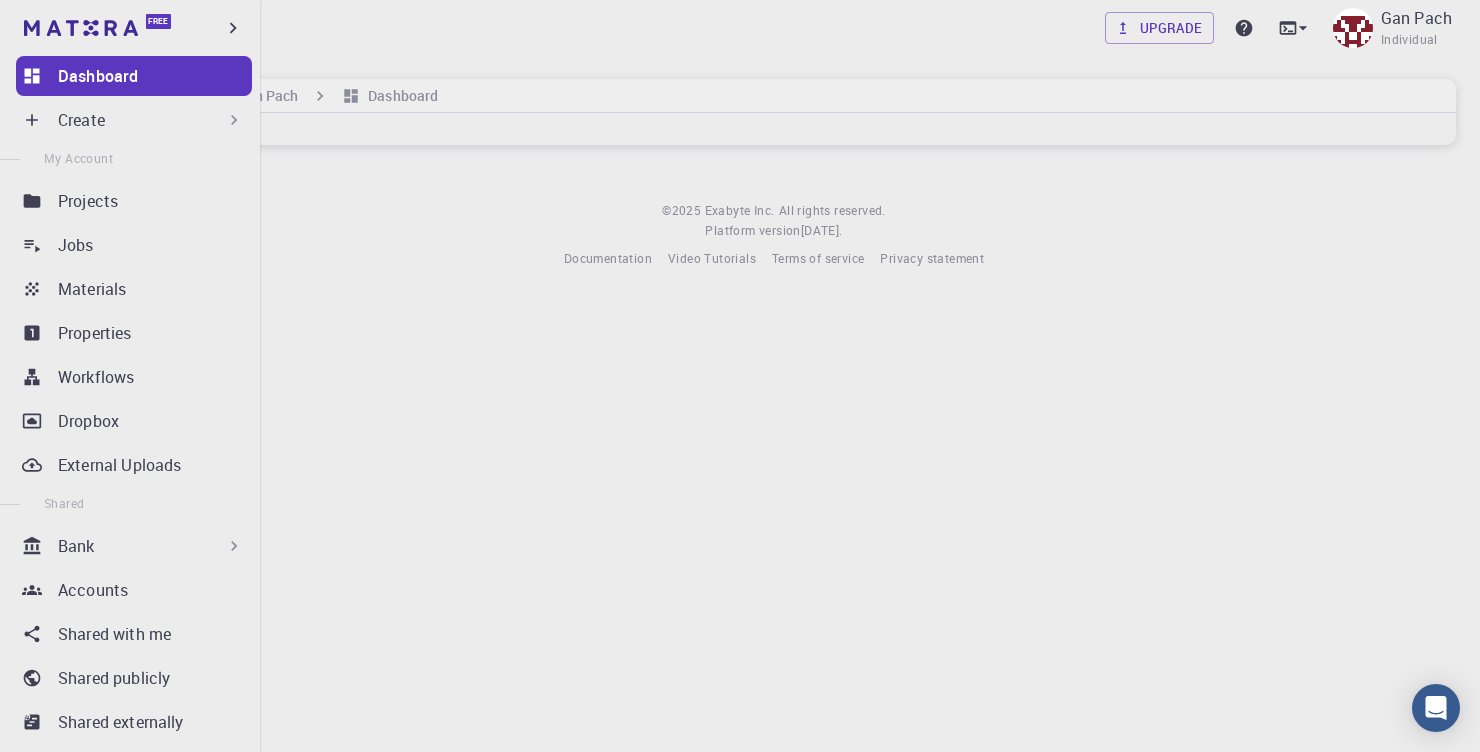 click on "Create" at bounding box center (81, 120) 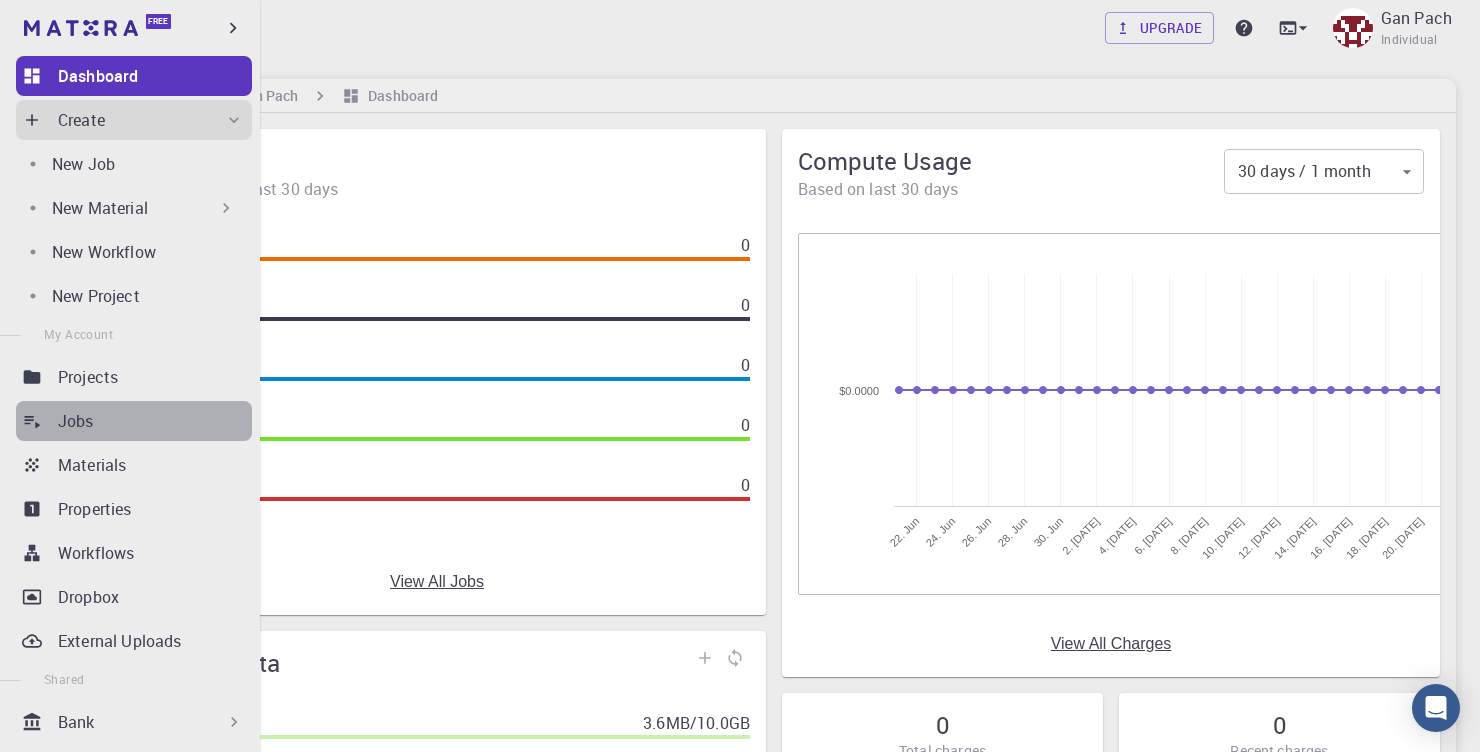 click on "Jobs" at bounding box center [134, 421] 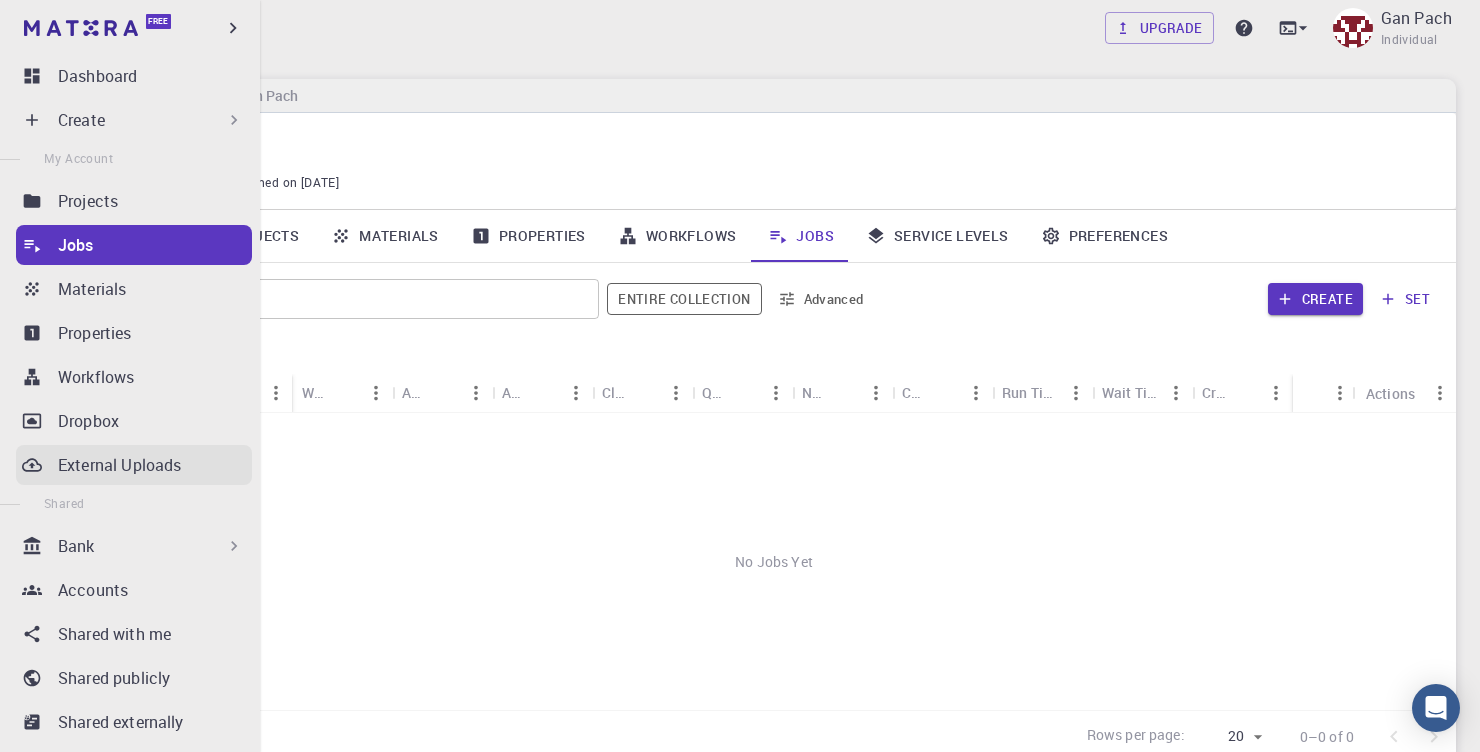 scroll, scrollTop: 244, scrollLeft: 0, axis: vertical 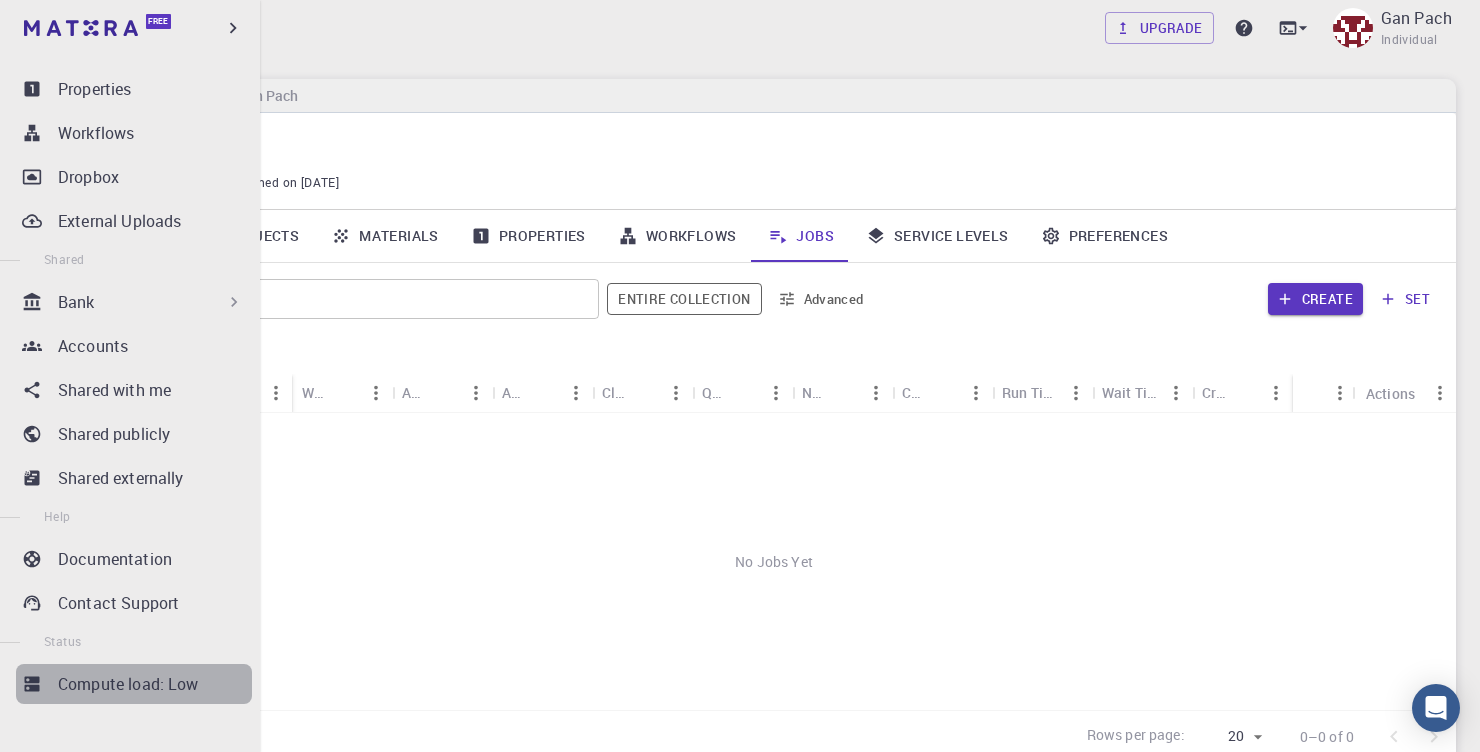 click on "Compute load: Low" at bounding box center [128, 684] 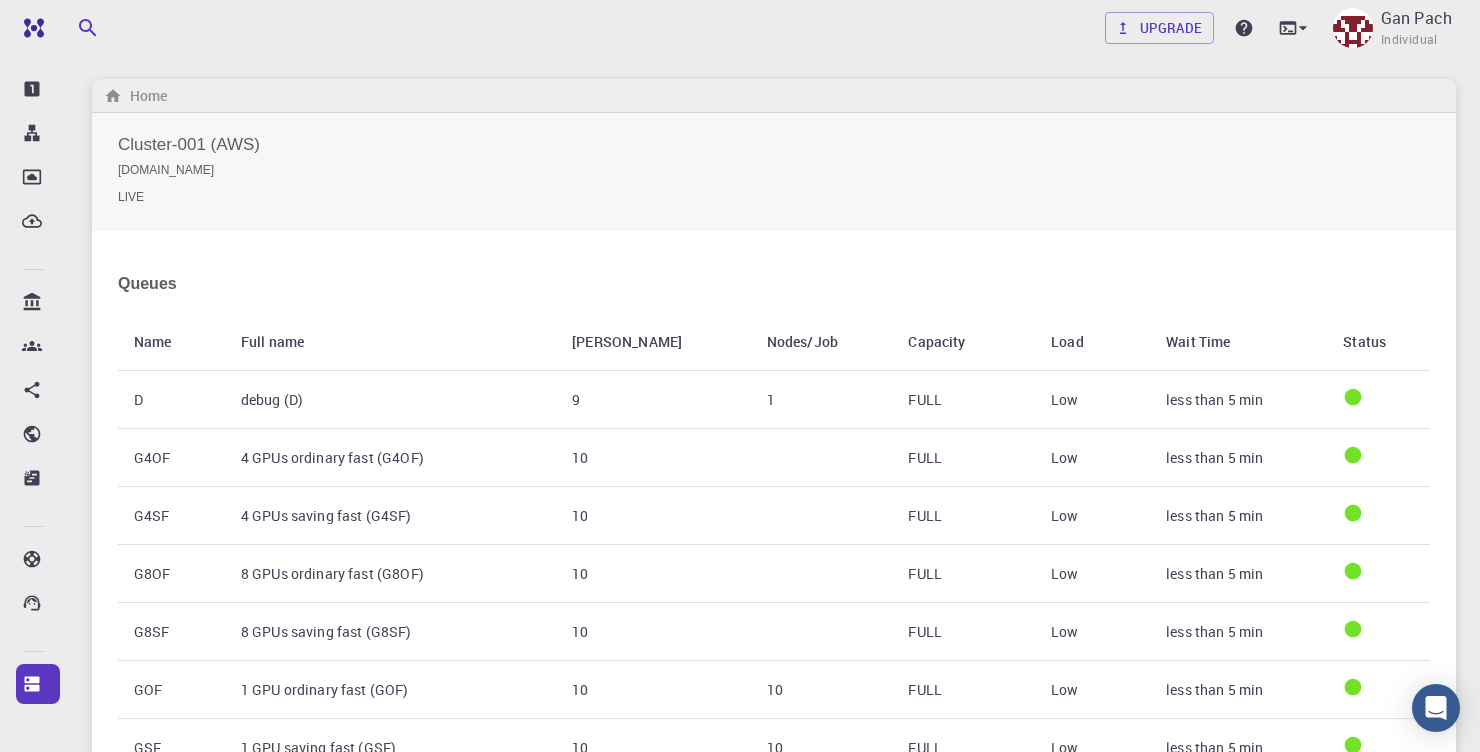 scroll, scrollTop: 243, scrollLeft: 0, axis: vertical 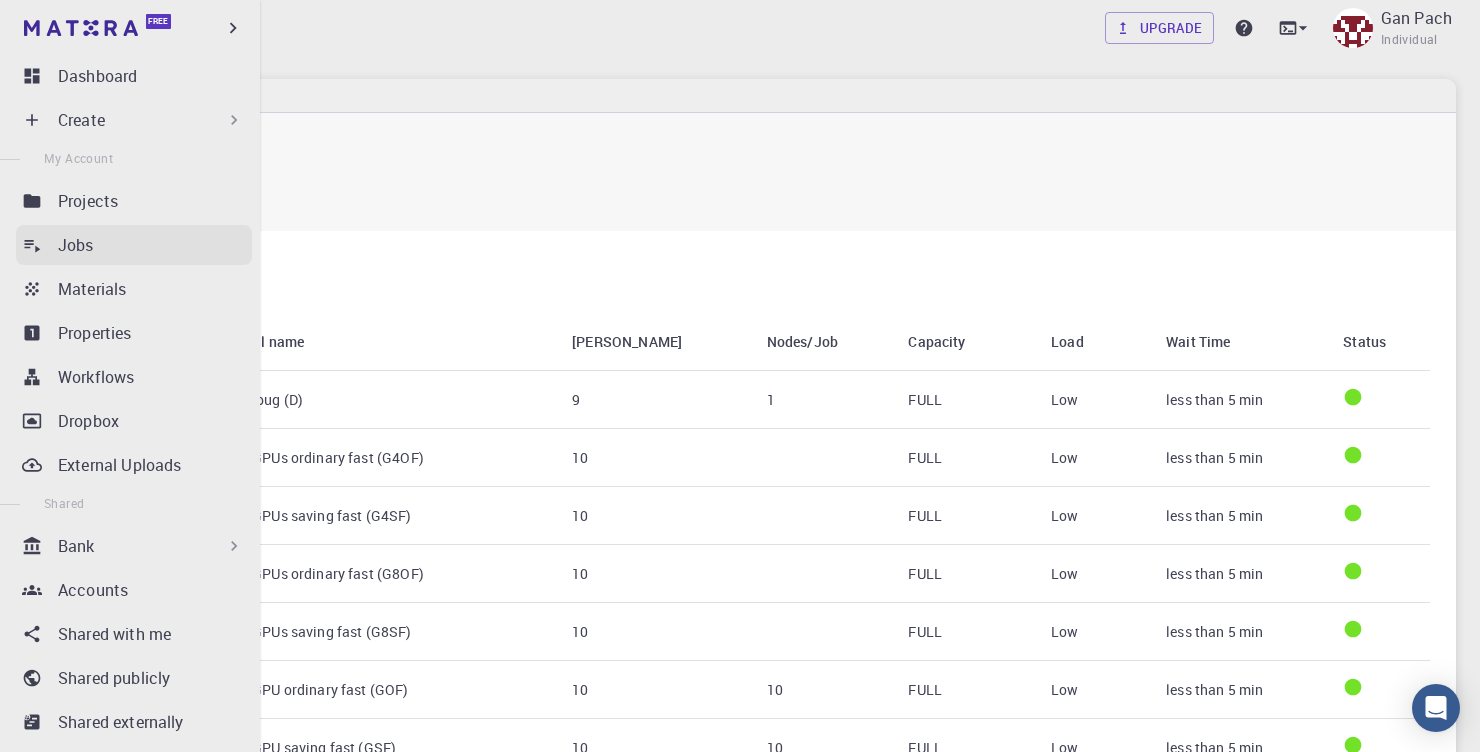 click on "Jobs" at bounding box center [155, 245] 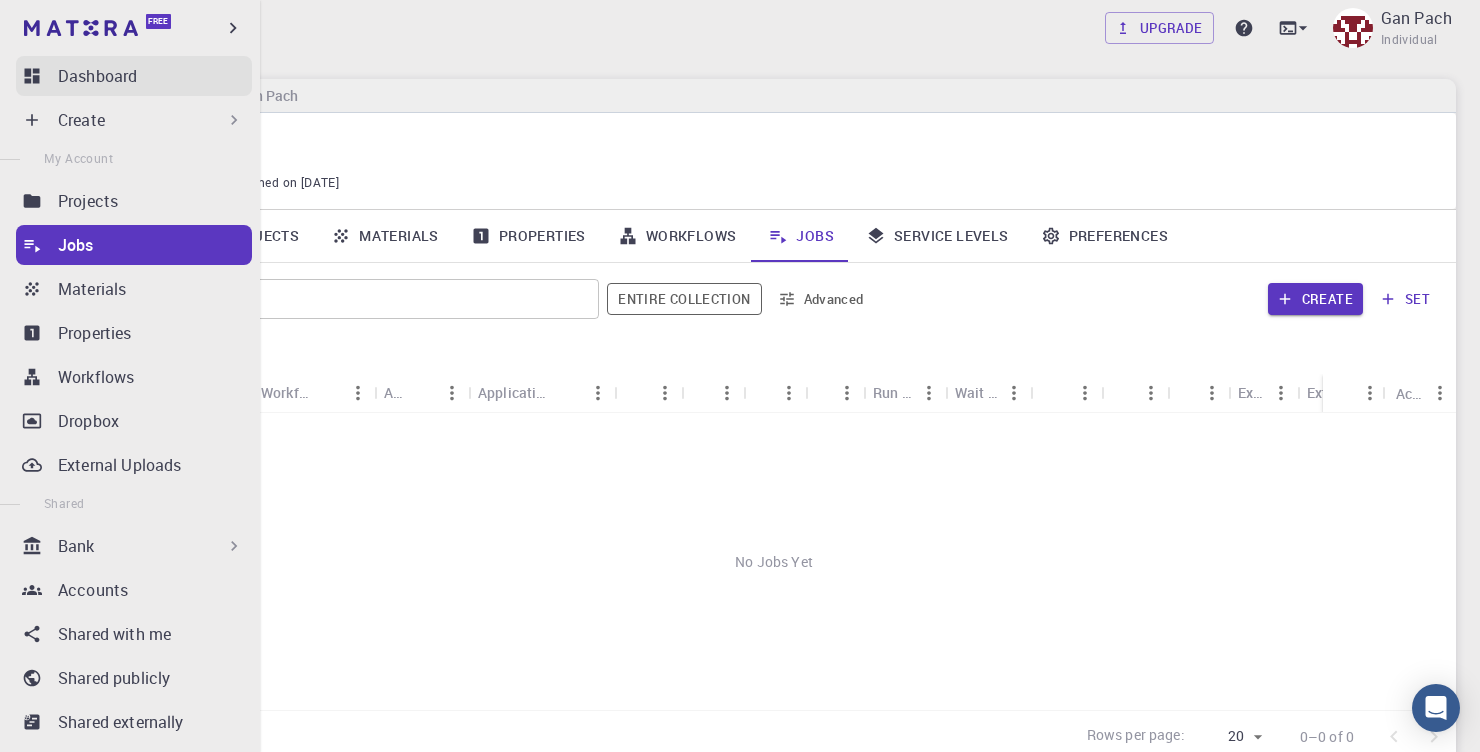 click on "Dashboard" at bounding box center [134, 76] 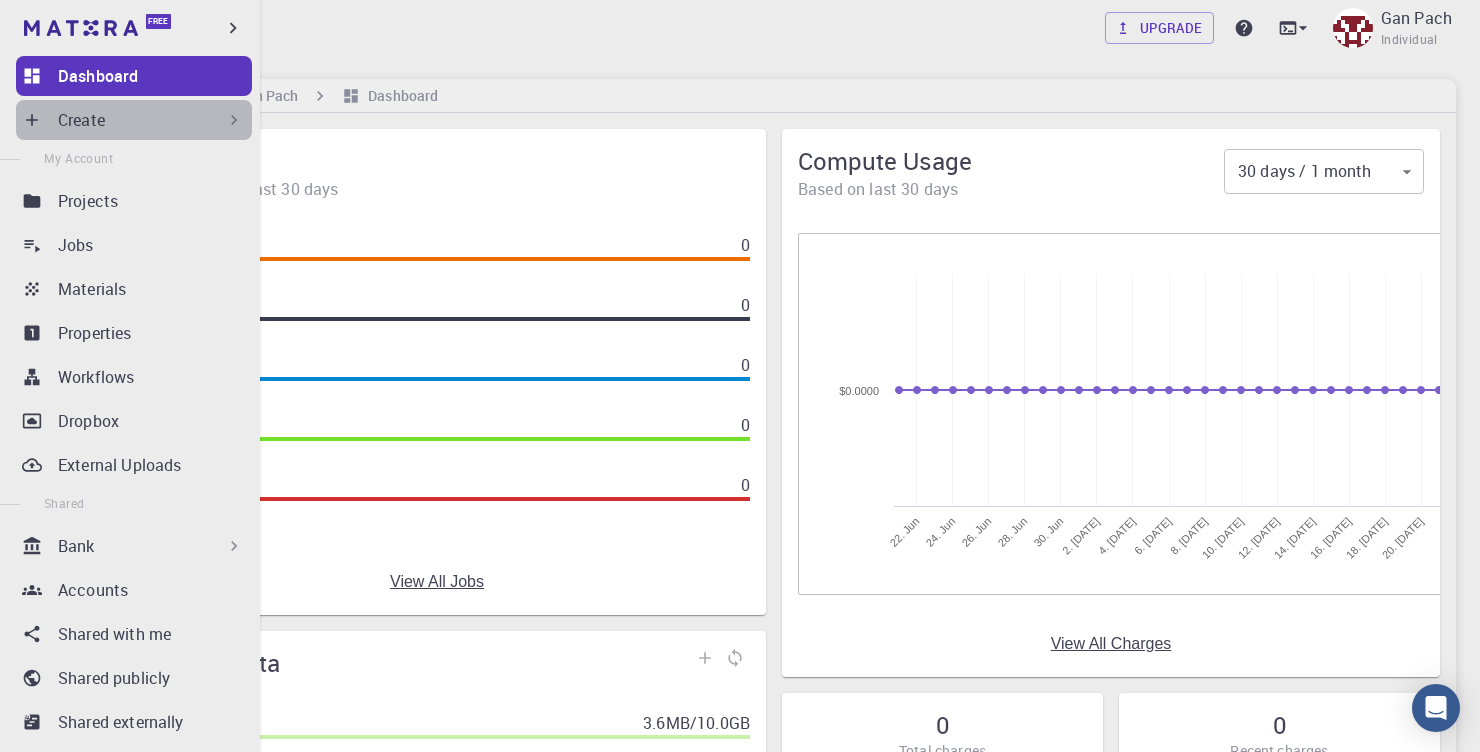 click on "Create" at bounding box center (81, 120) 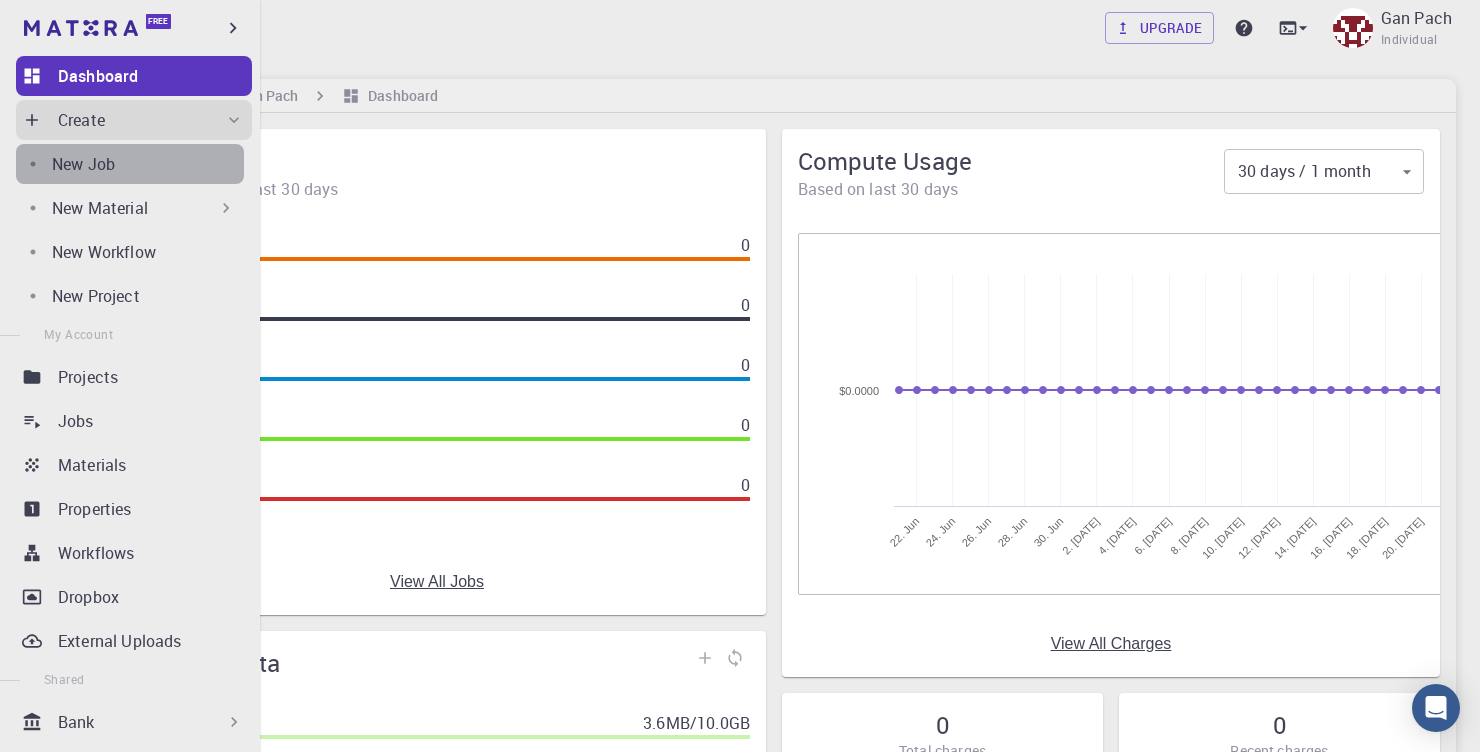 click on "New Job" at bounding box center [83, 164] 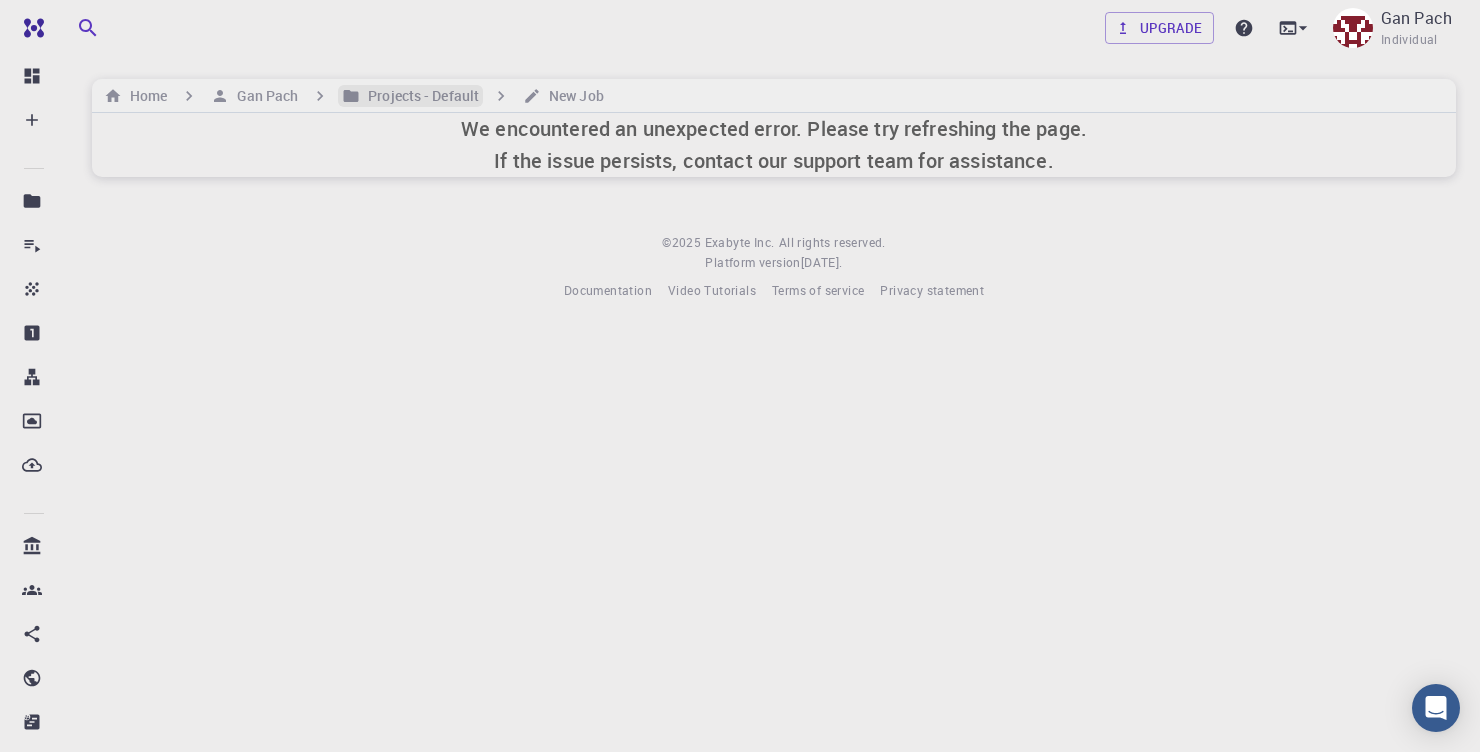 click on "Projects - Default" at bounding box center [419, 96] 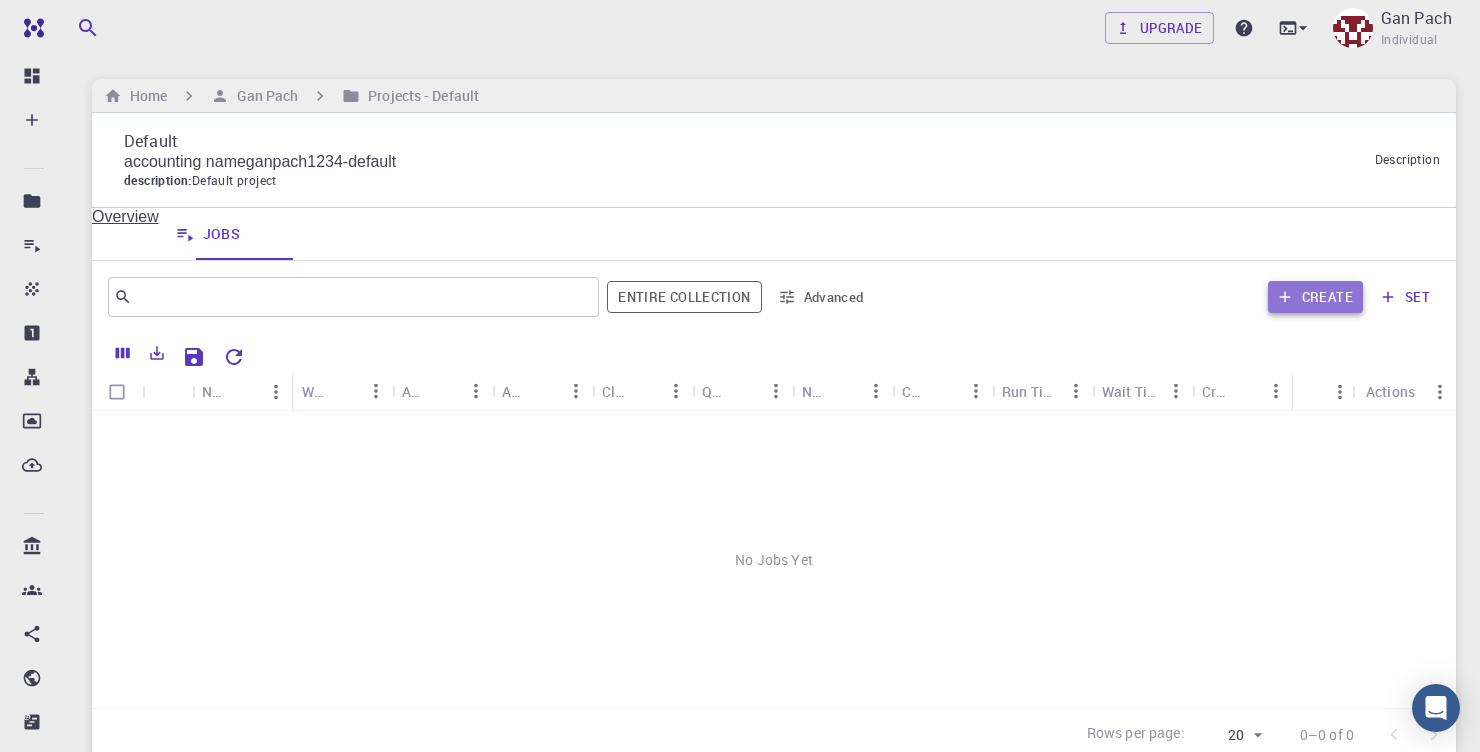 click on "Create" at bounding box center (1315, 297) 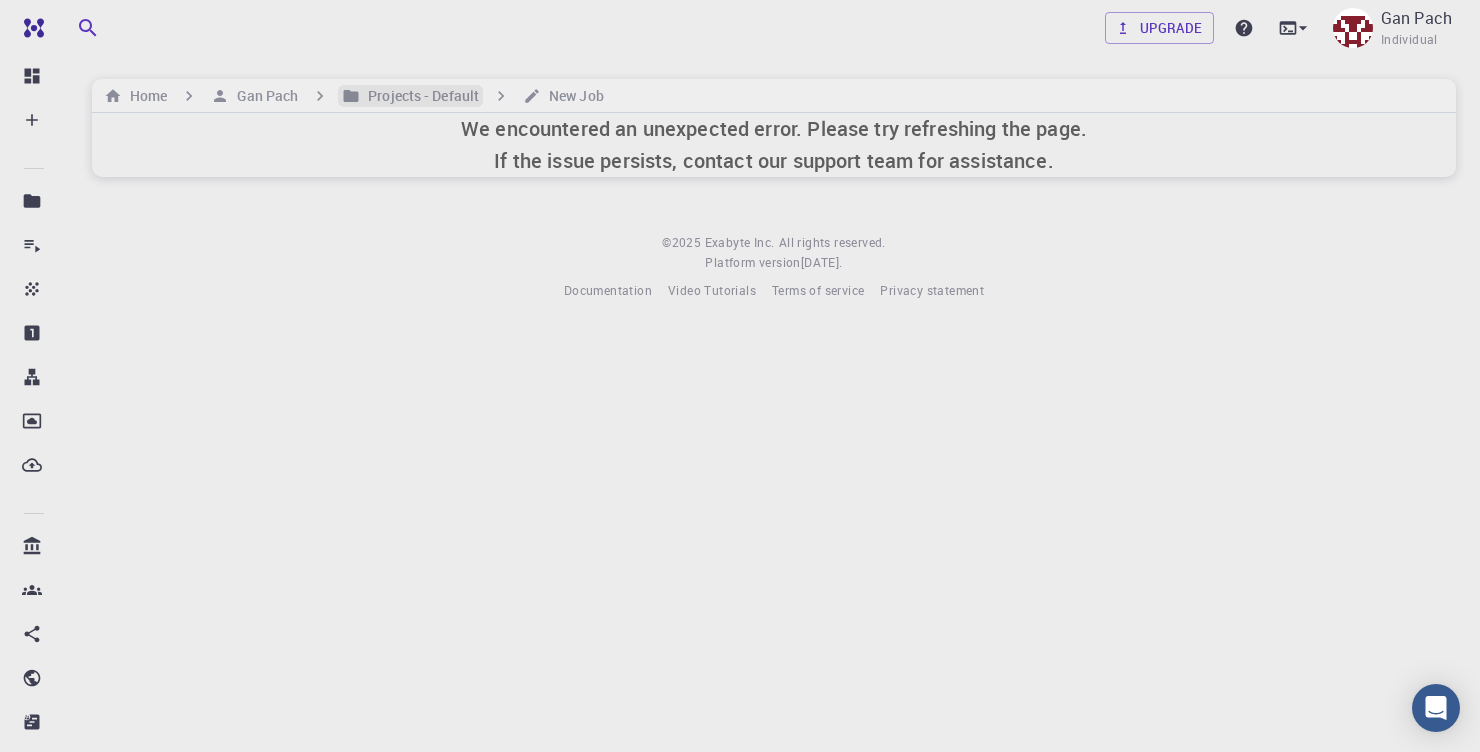 click on "Projects - Default" at bounding box center (419, 96) 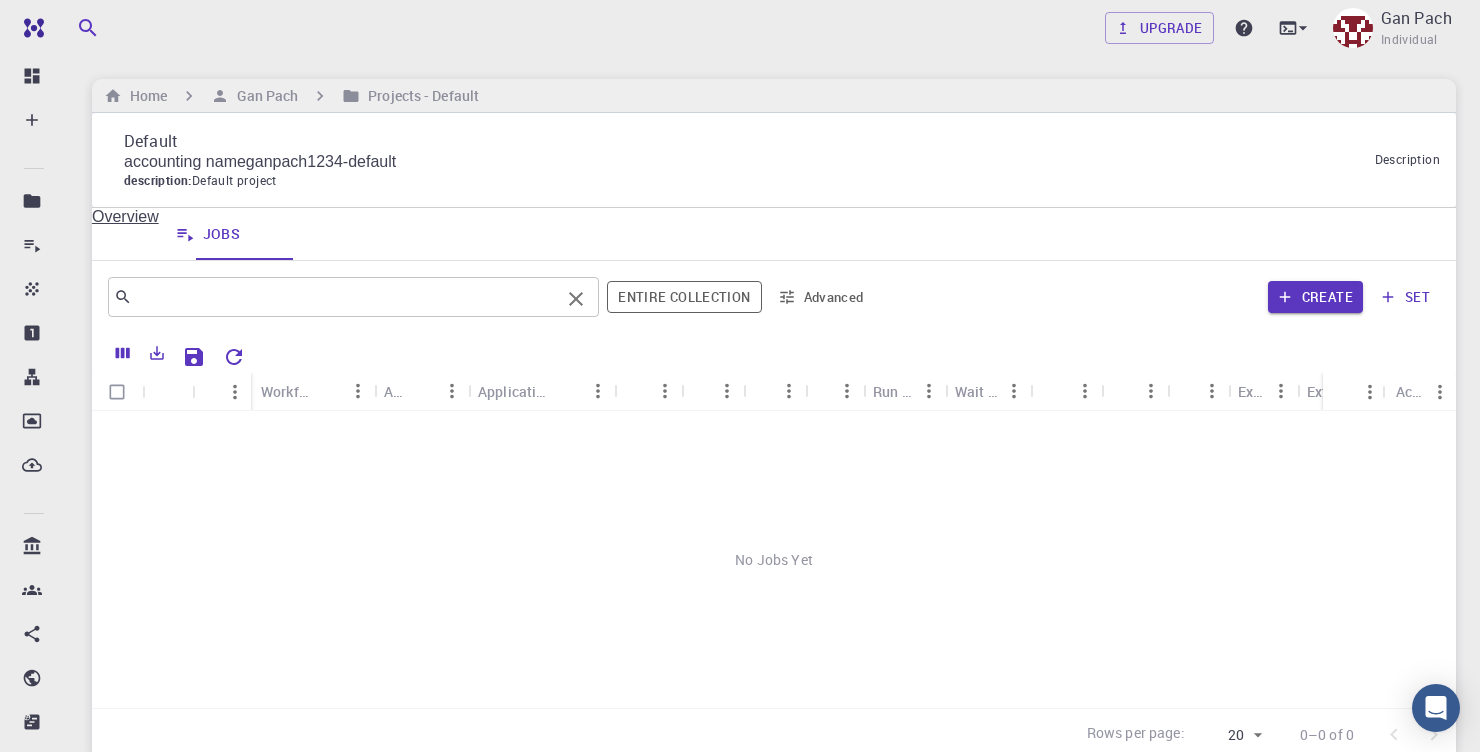 click at bounding box center [346, 297] 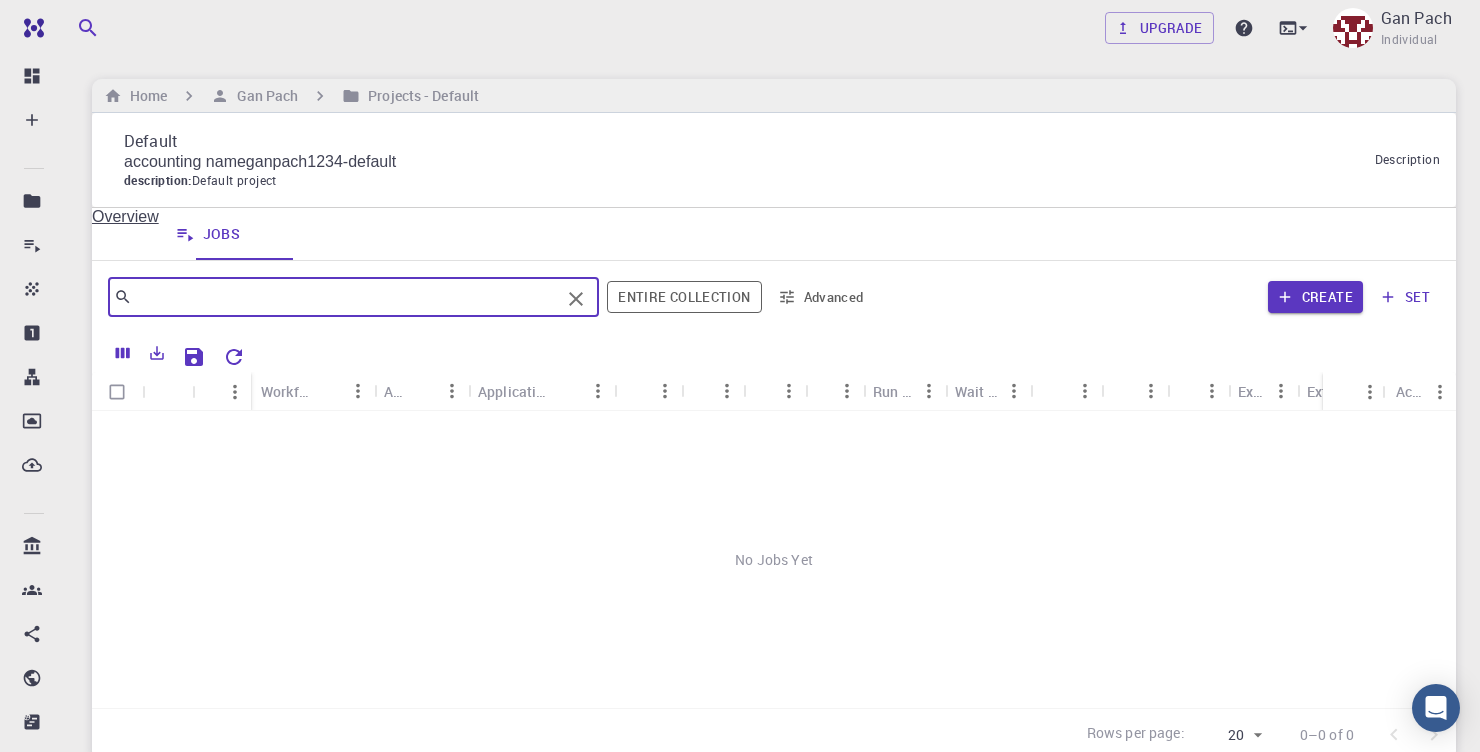 click at bounding box center [157, 353] 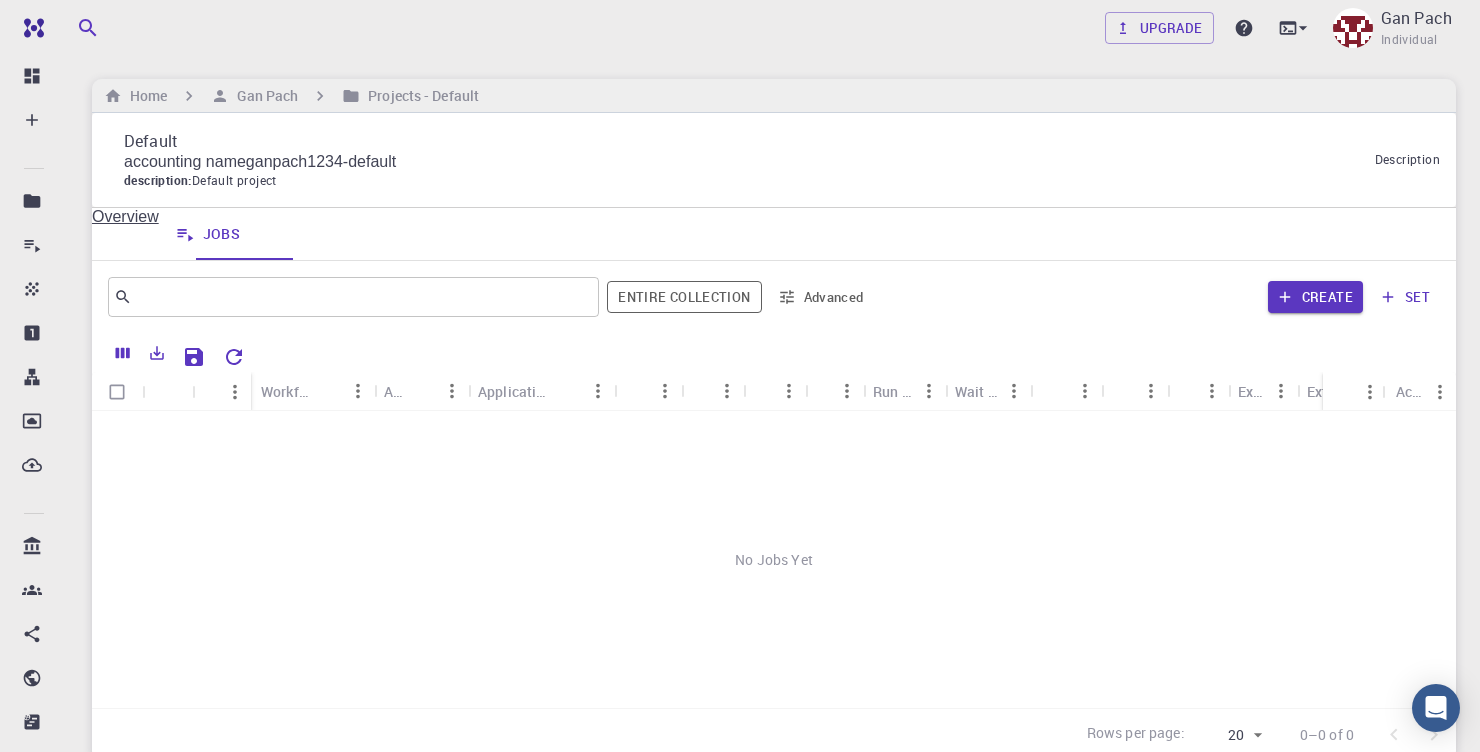 click on "No Jobs Yet" at bounding box center (774, 559) 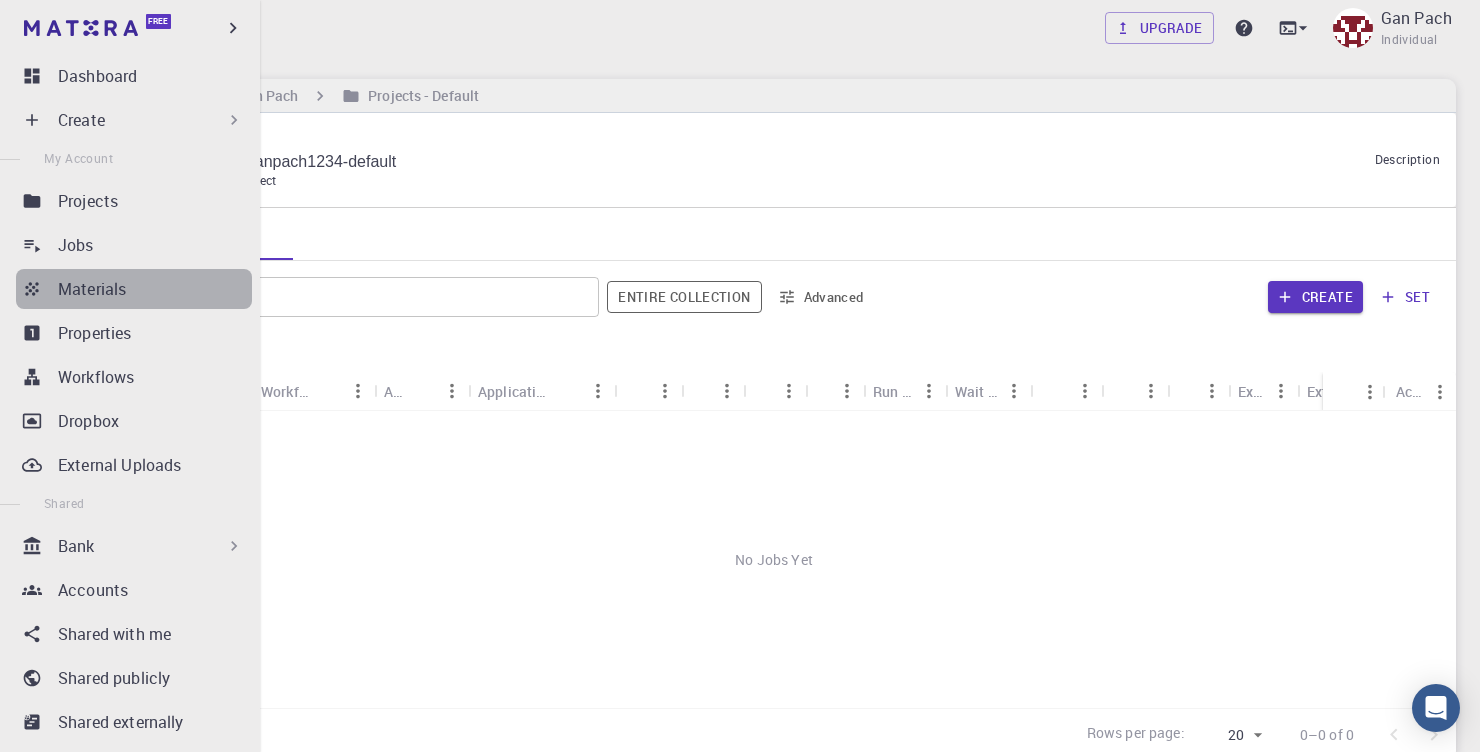 click on "Materials" at bounding box center (92, 289) 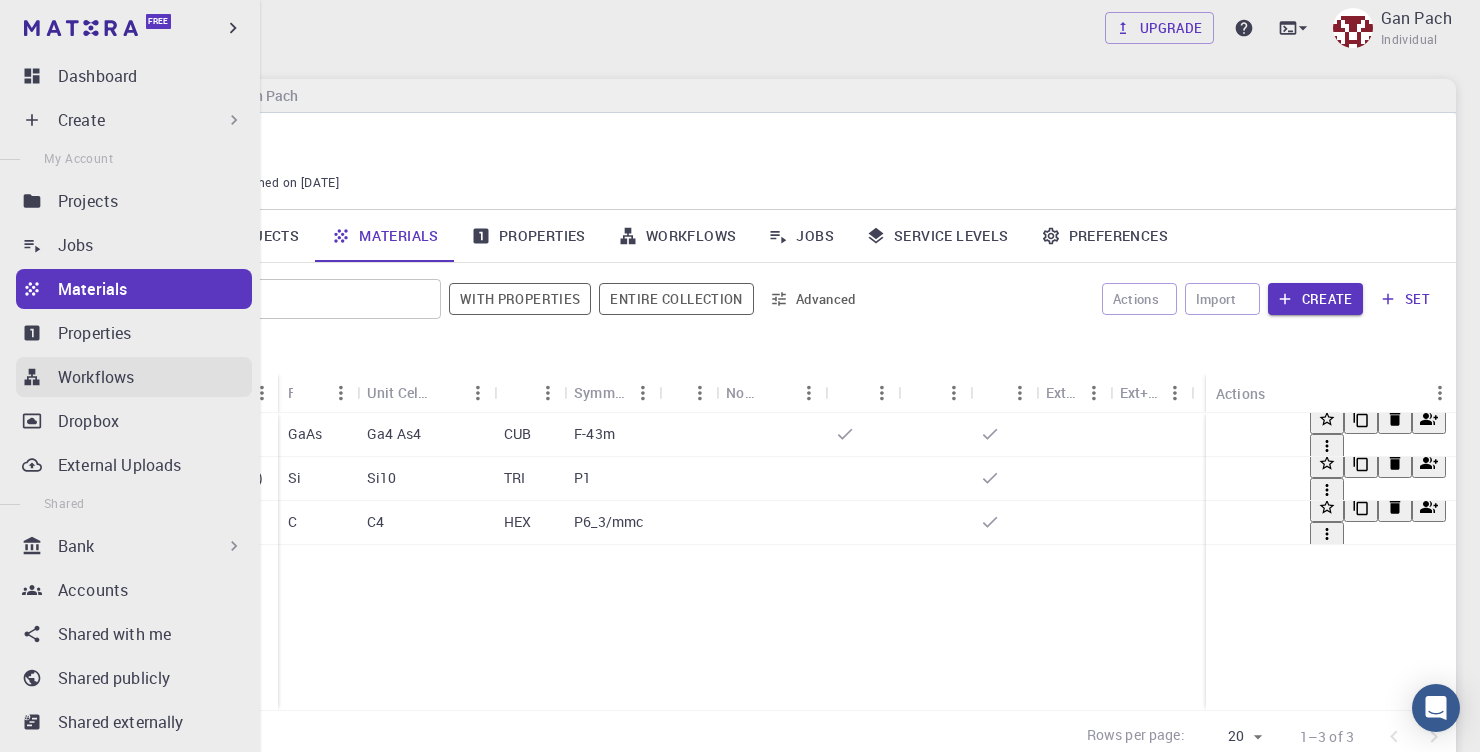 click on "Workflows" at bounding box center (96, 377) 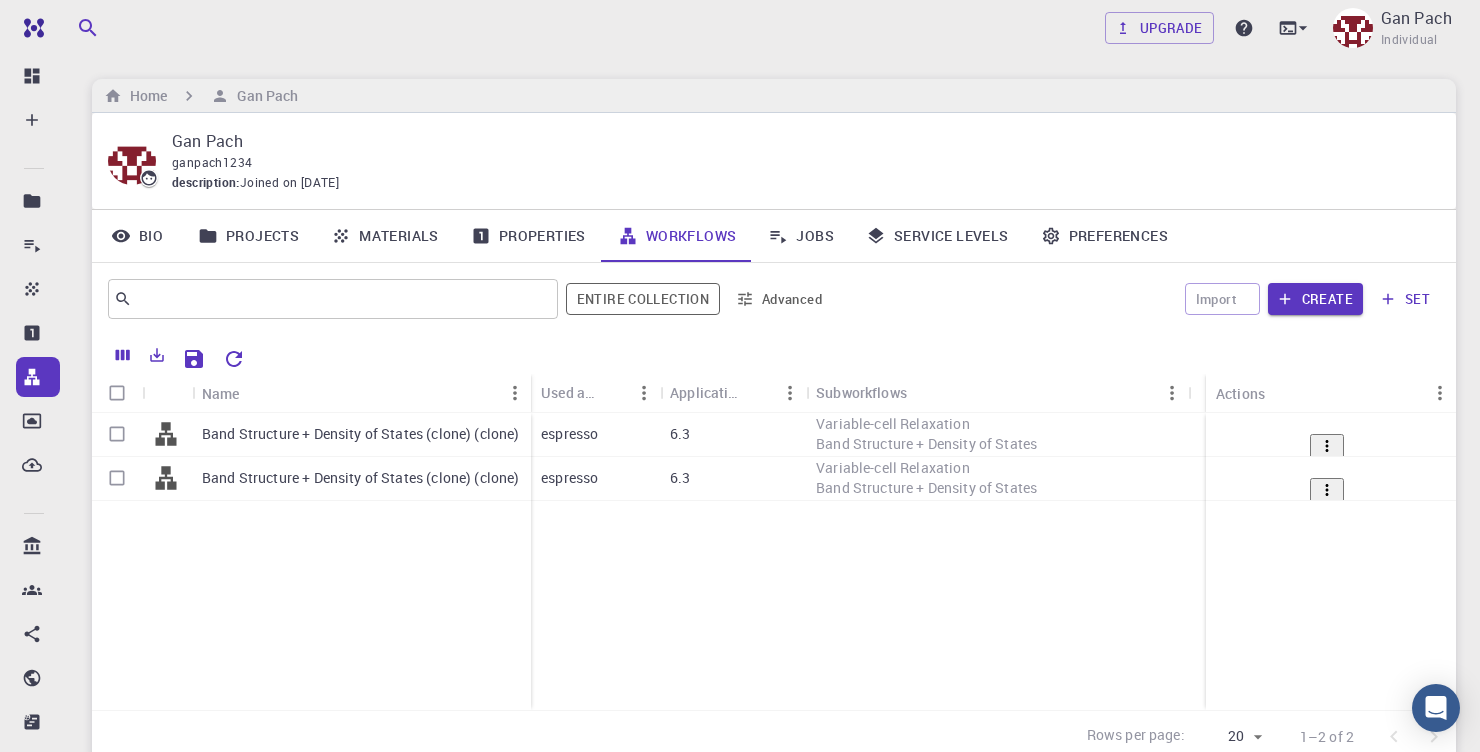 click 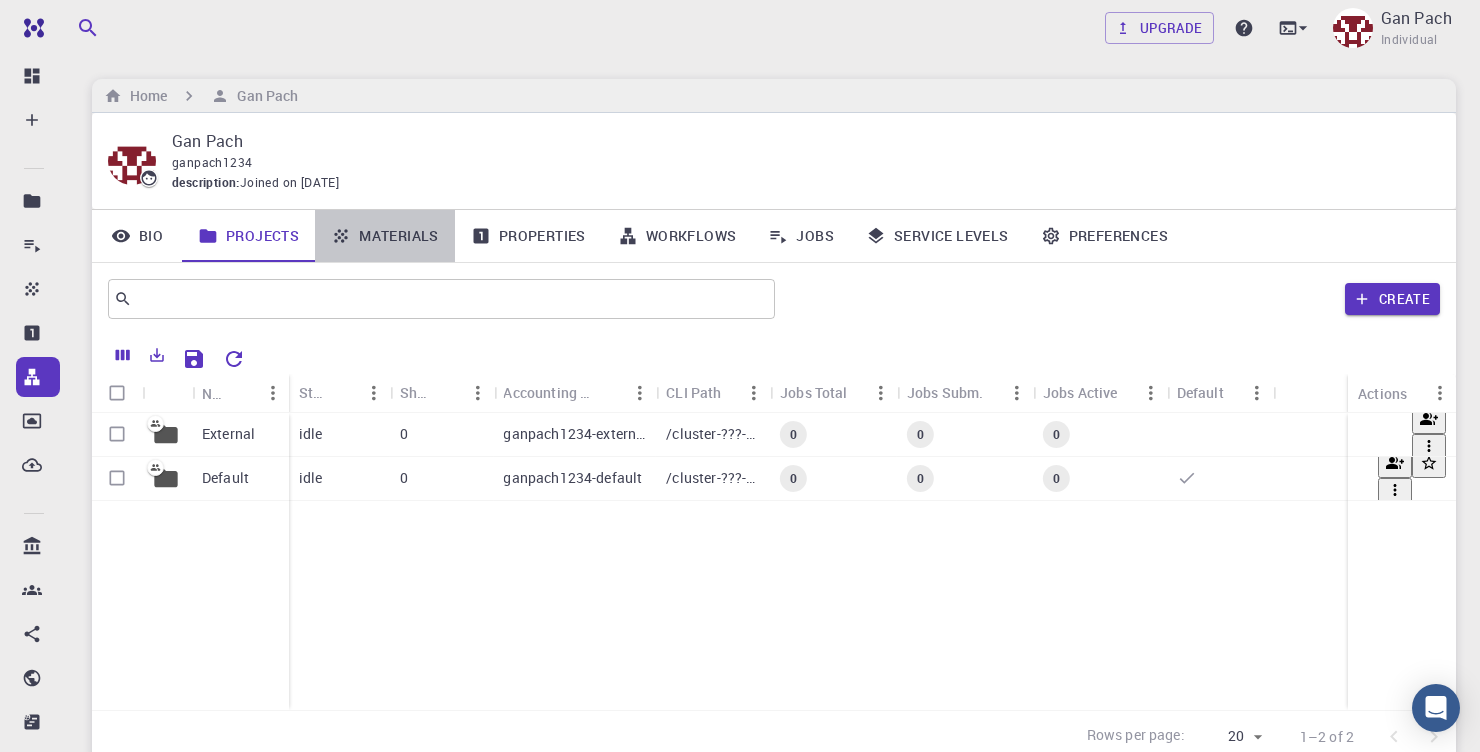 click on "Materials" at bounding box center [385, 236] 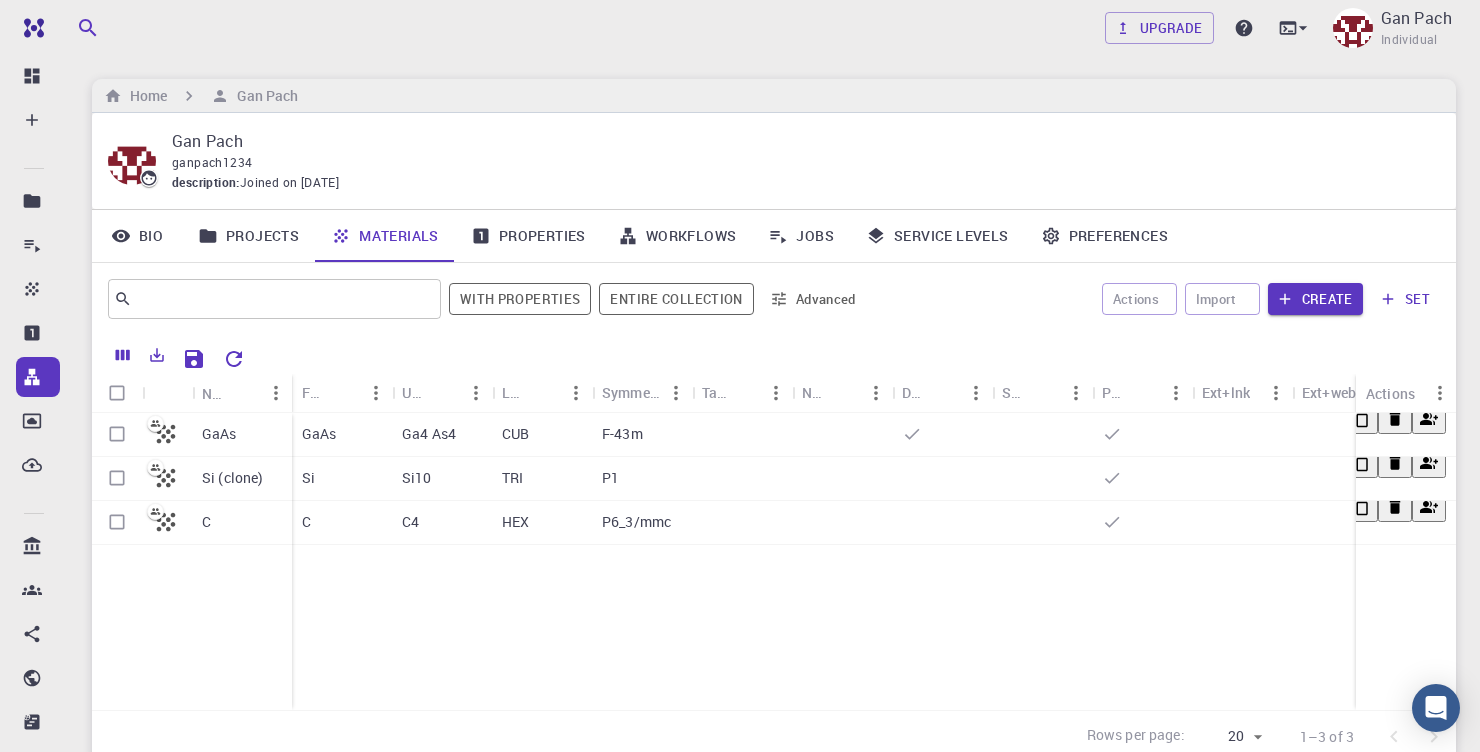click at bounding box center (167, 435) 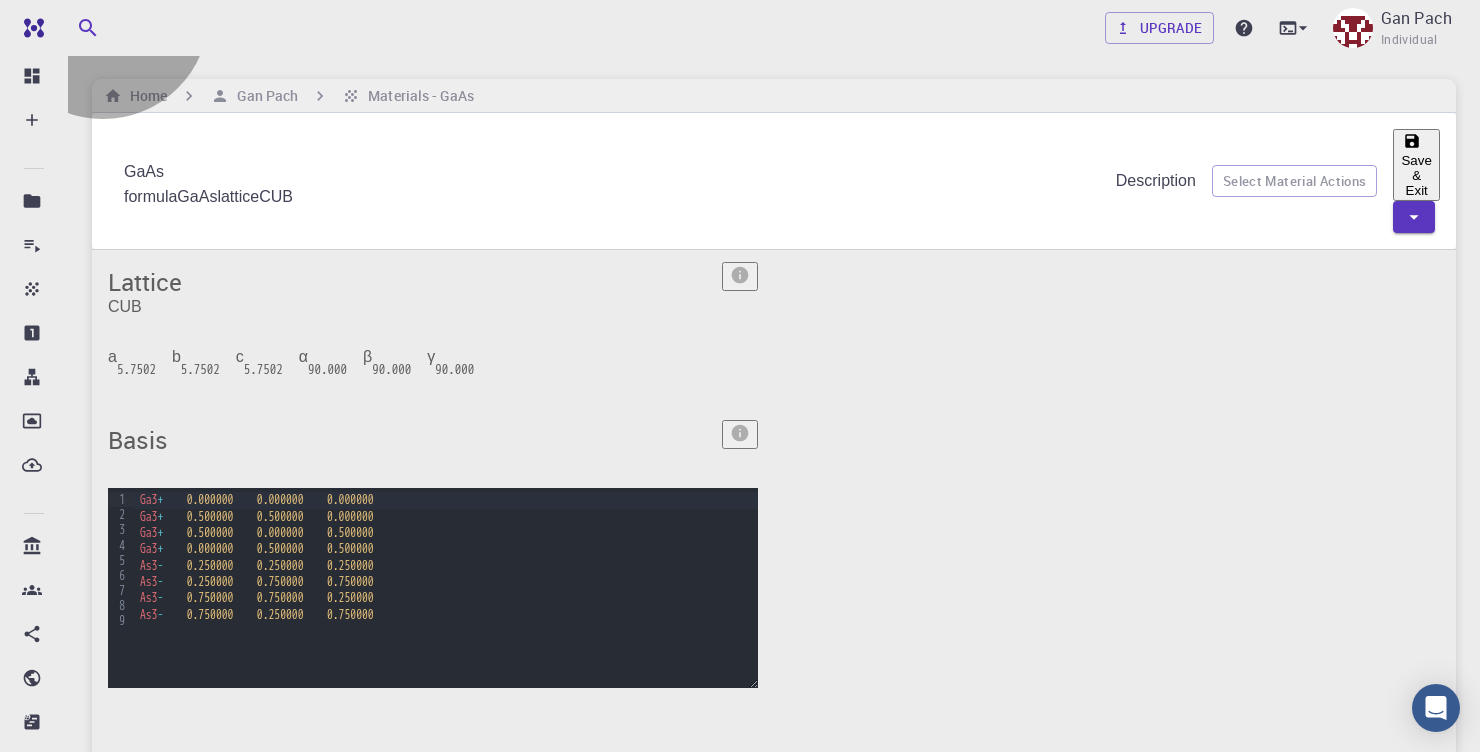 click on "Save & Exit" at bounding box center (1416, 165) 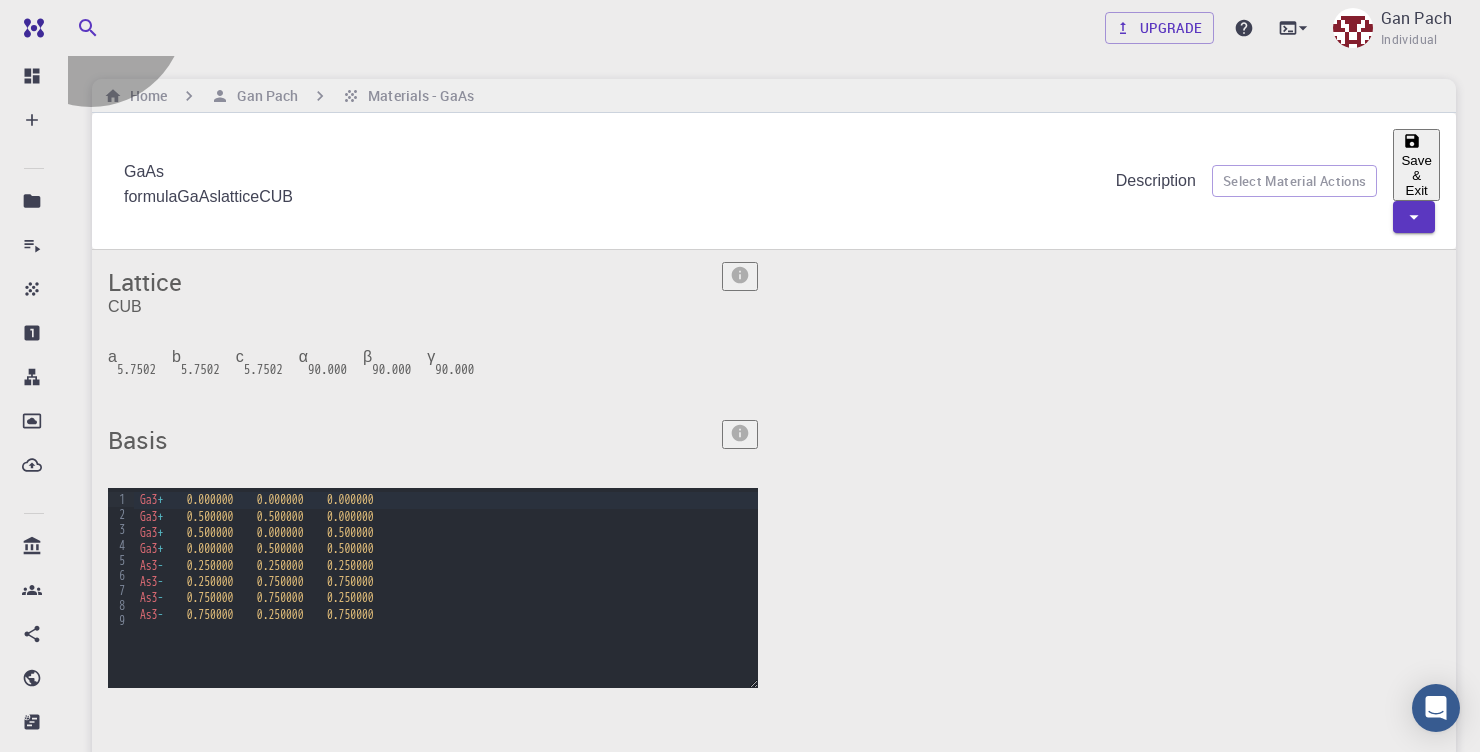 click on "Save & Exit" at bounding box center (1416, 165) 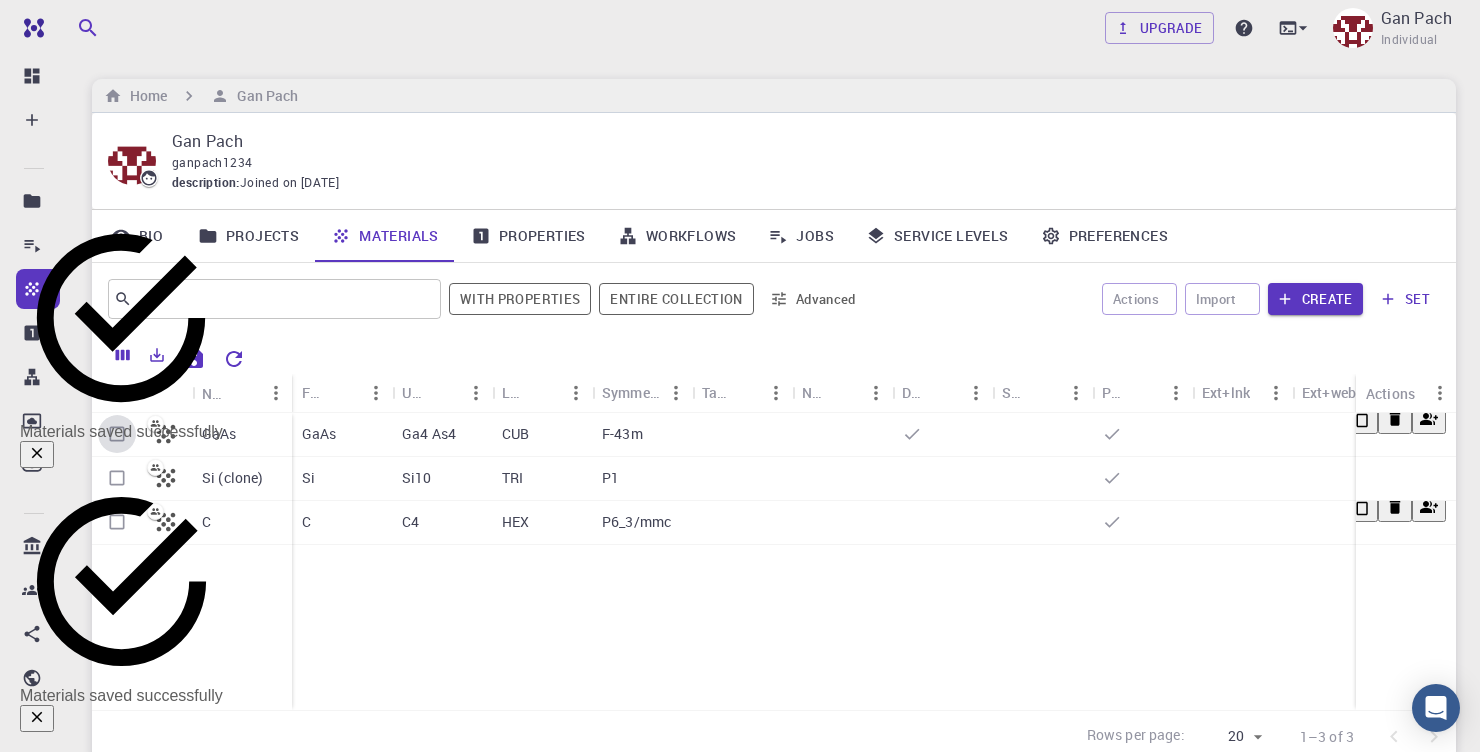 click at bounding box center (117, 434) 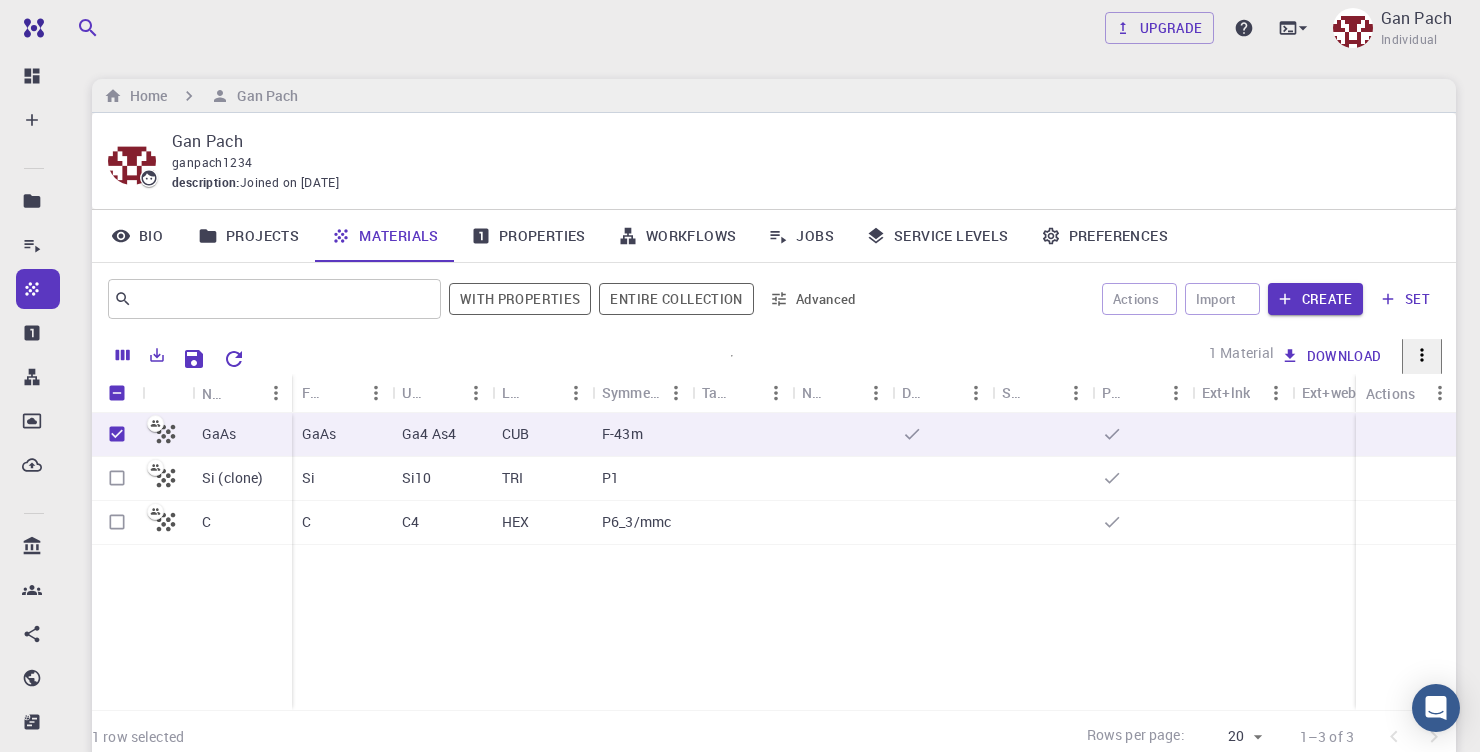 click on "Properties" at bounding box center (528, 236) 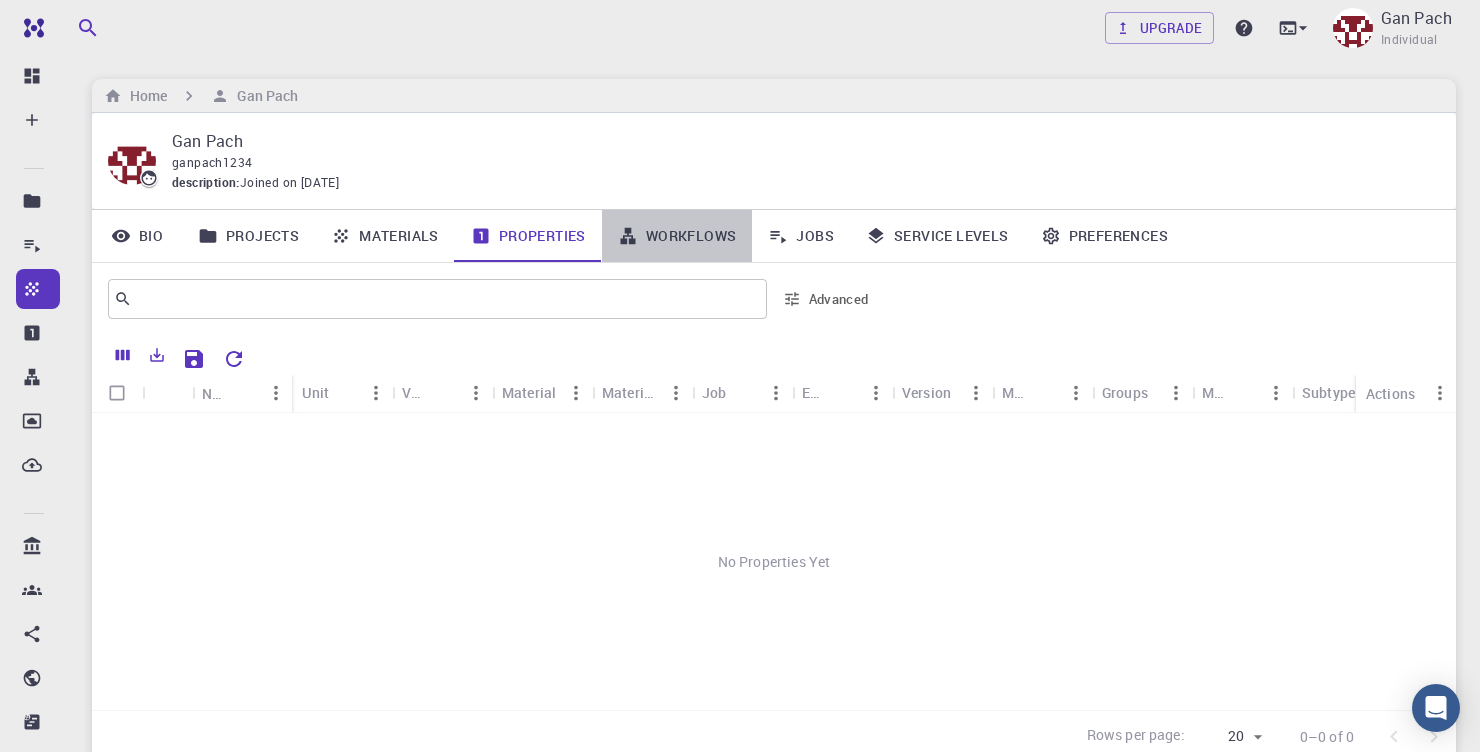 click on "Workflows" at bounding box center [677, 236] 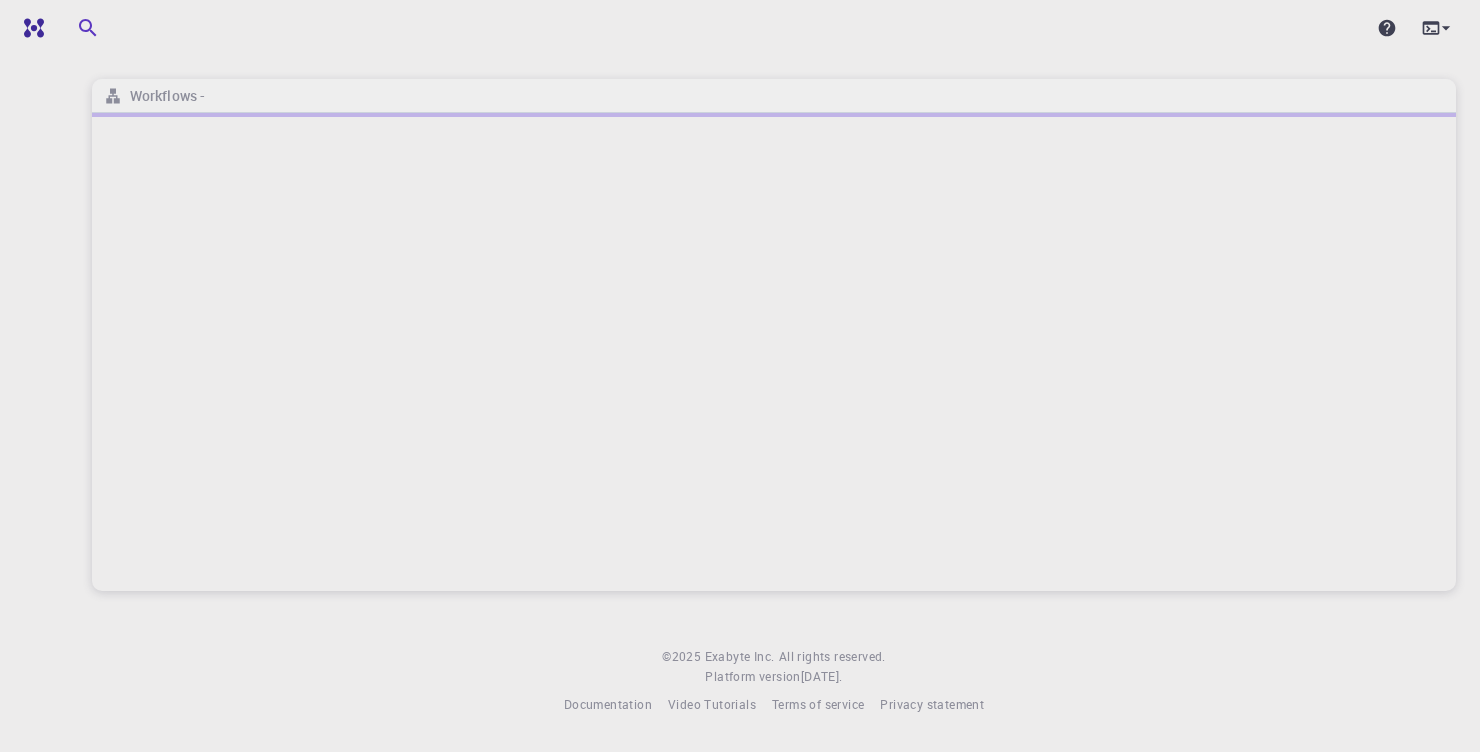 scroll, scrollTop: 0, scrollLeft: 0, axis: both 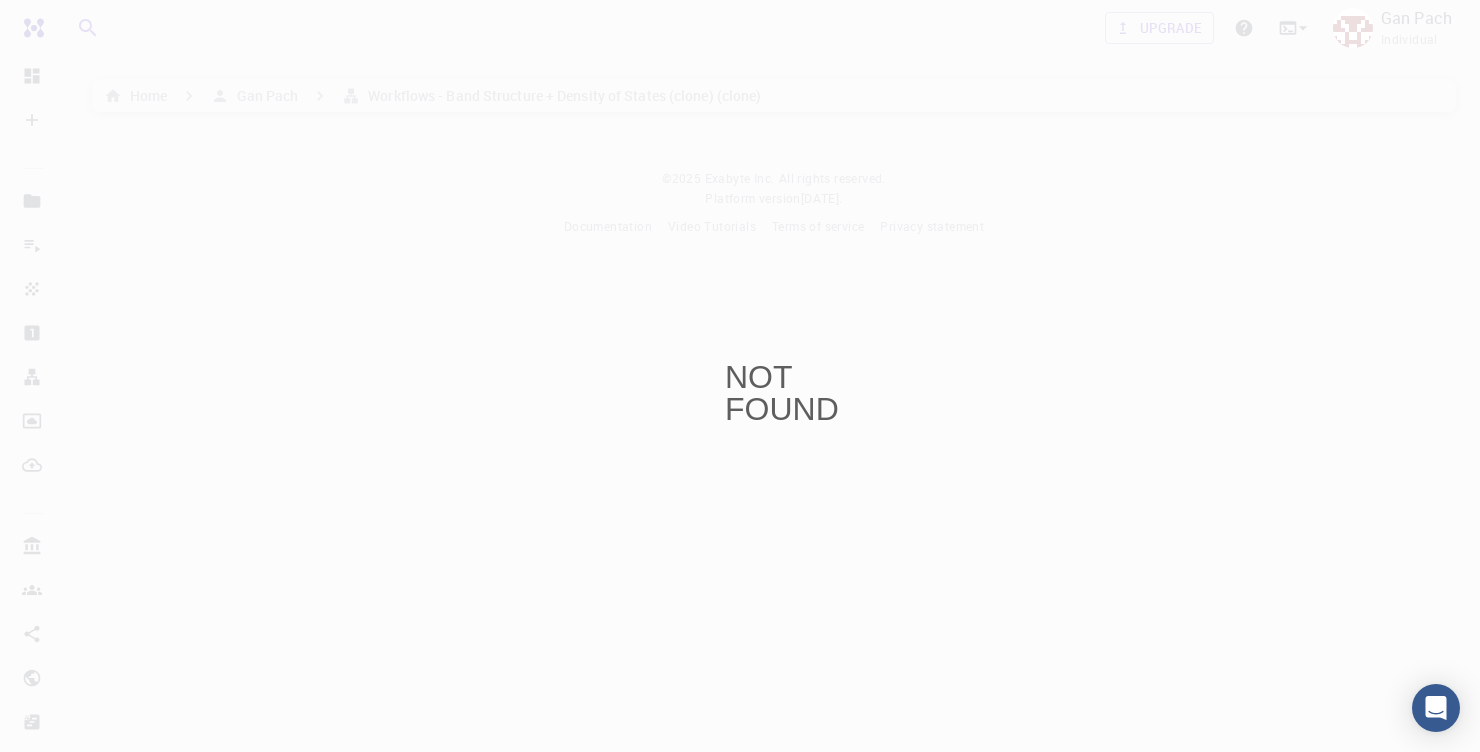 click on "NOT FOUND" at bounding box center (740, 376) 